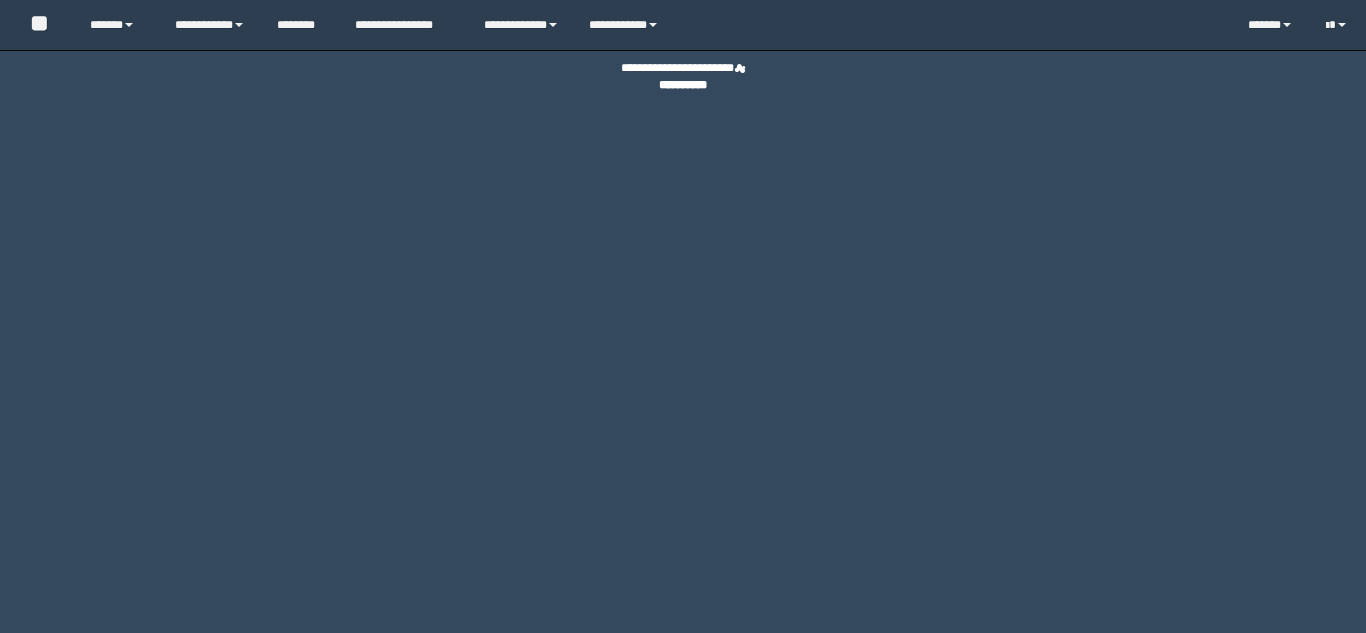 scroll, scrollTop: 0, scrollLeft: 0, axis: both 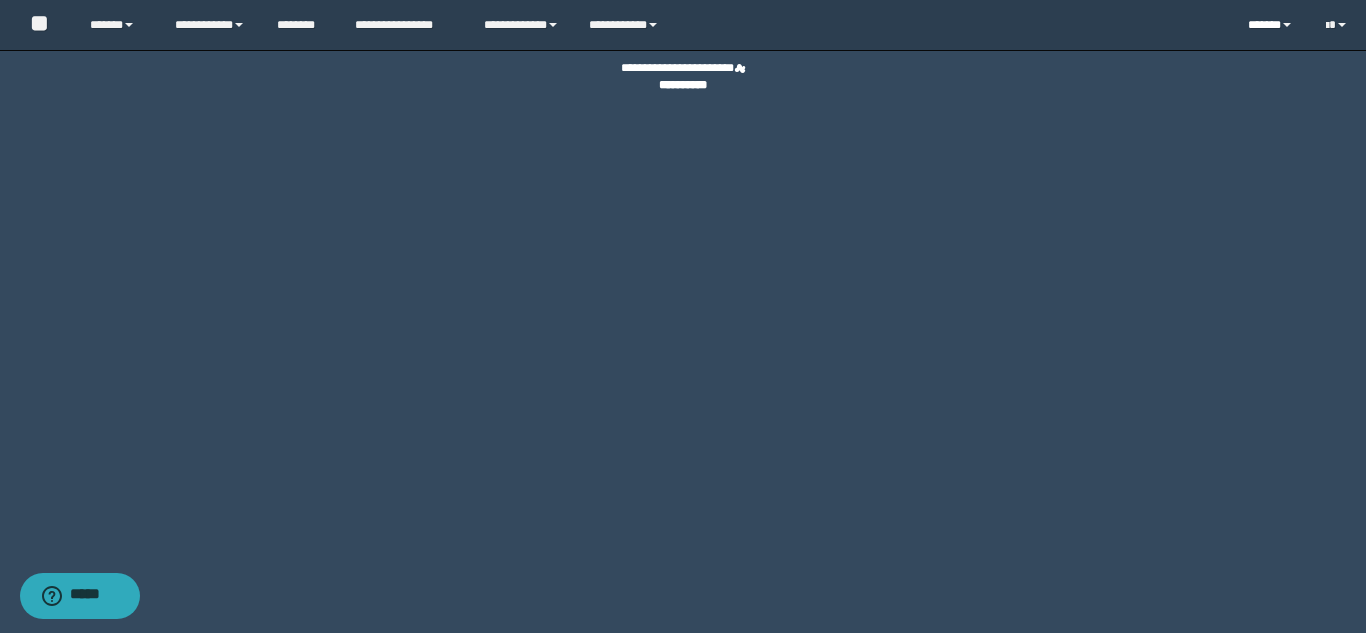 click on "******" at bounding box center (1271, 25) 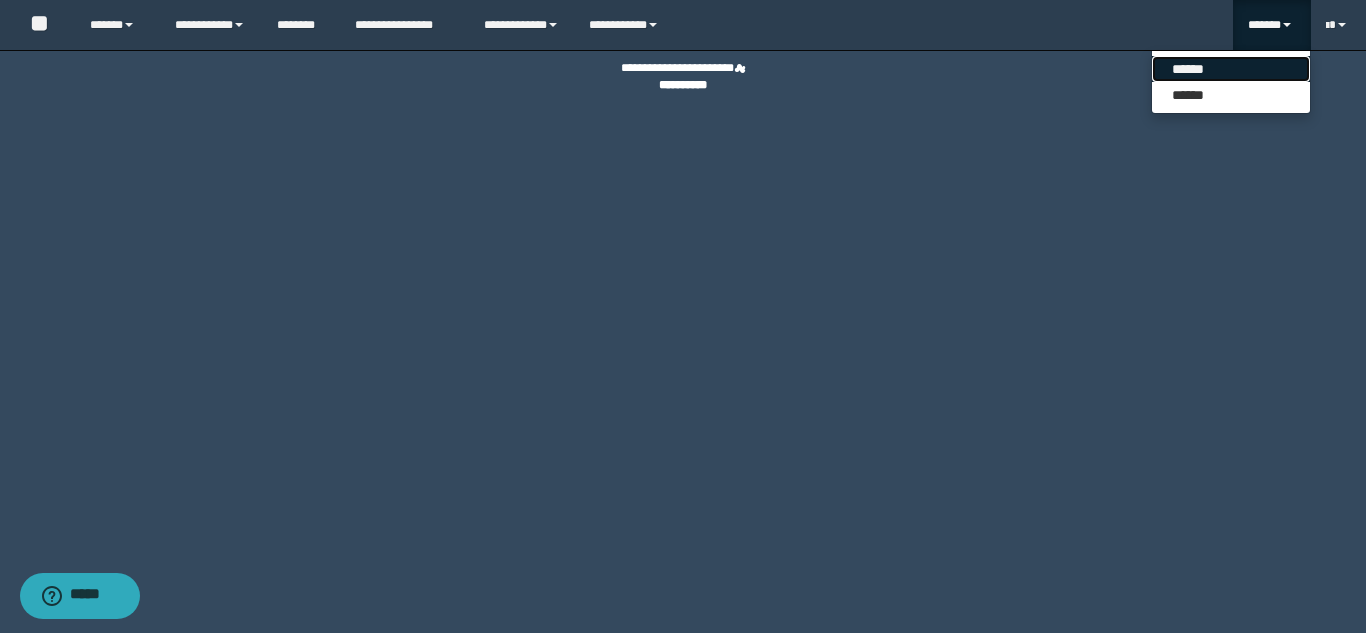 click on "******" at bounding box center [1231, 69] 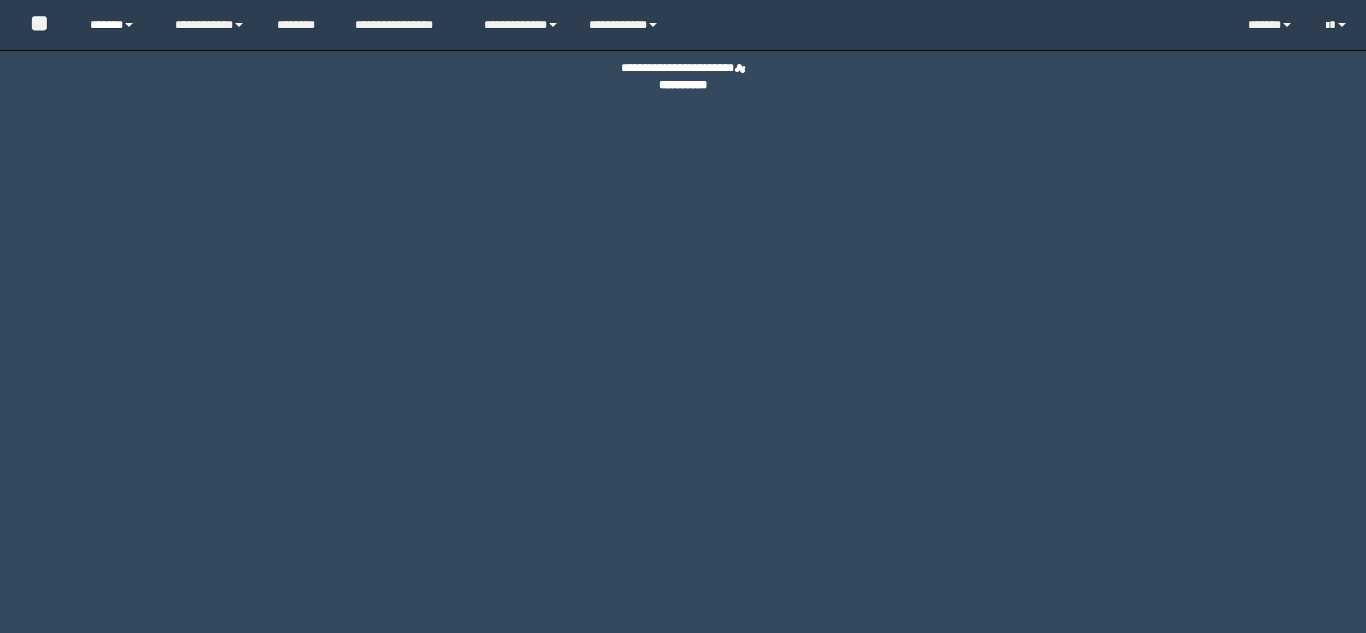 scroll, scrollTop: 0, scrollLeft: 0, axis: both 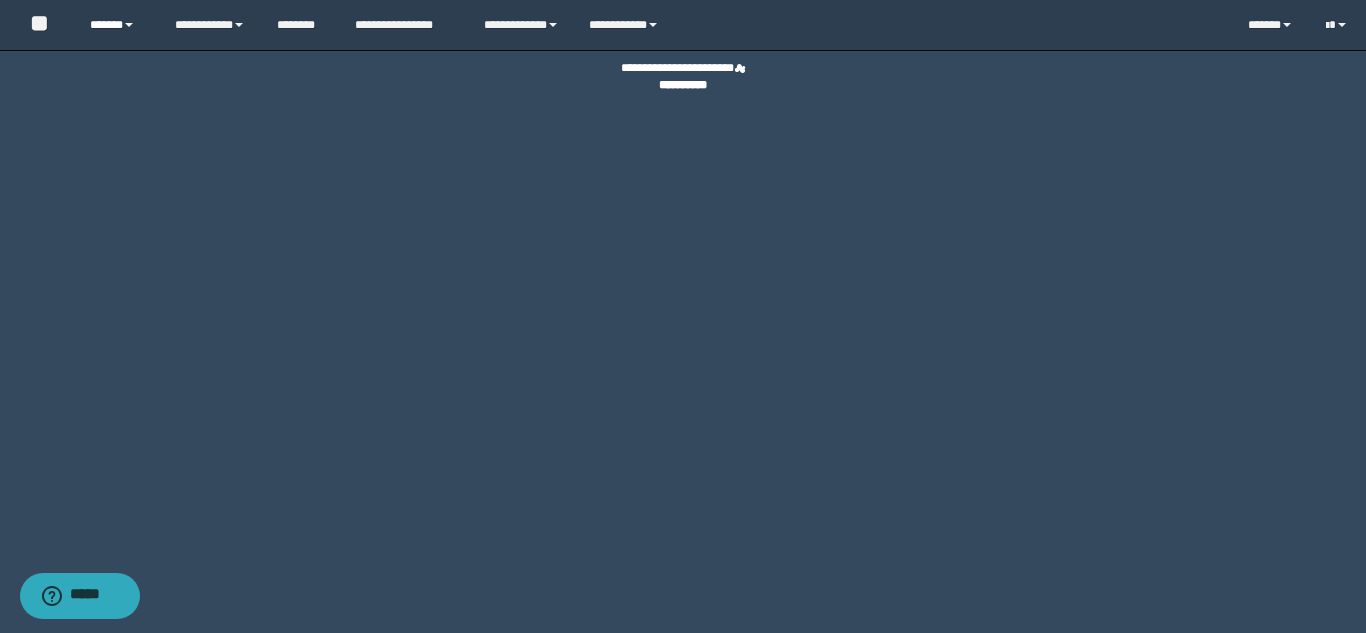 click on "******" at bounding box center (117, 25) 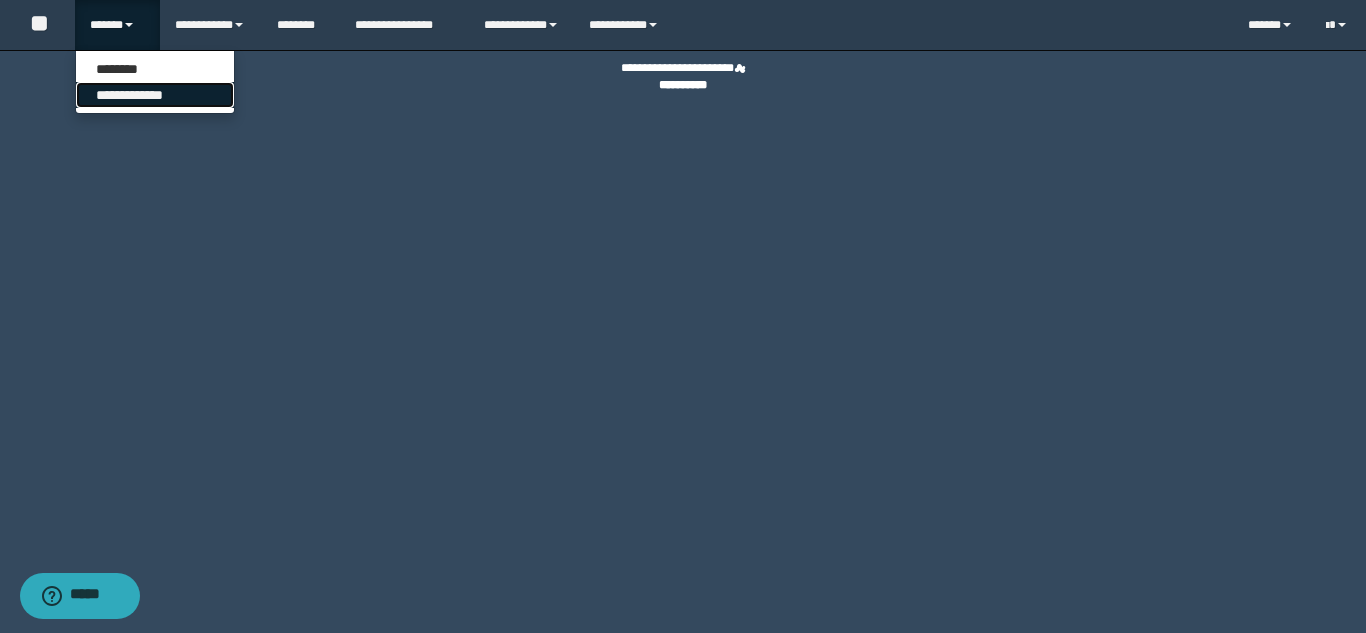 click on "**********" at bounding box center (155, 95) 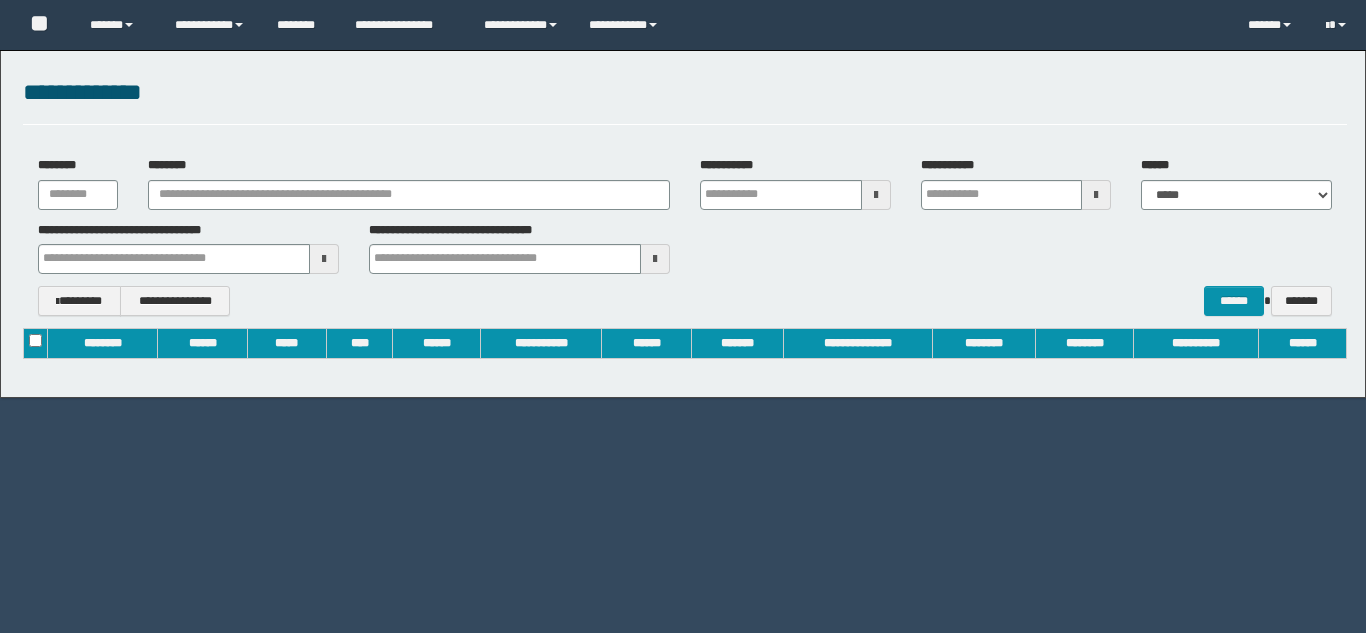 scroll, scrollTop: 0, scrollLeft: 0, axis: both 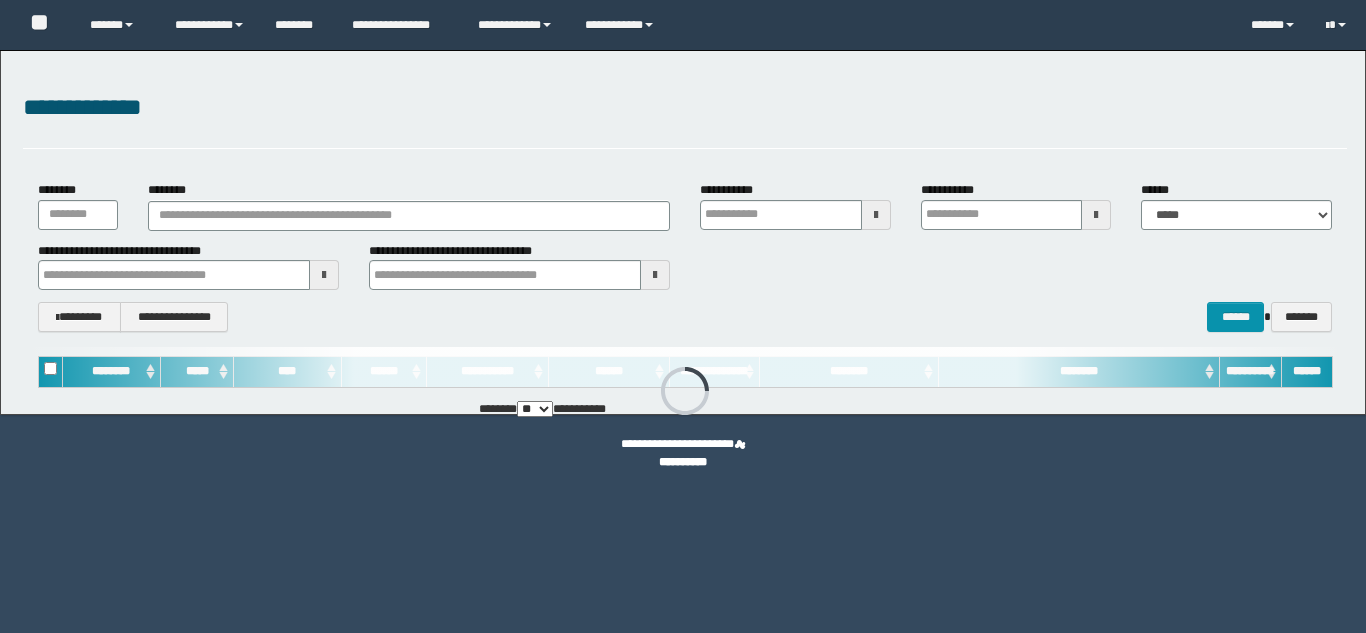 type on "**********" 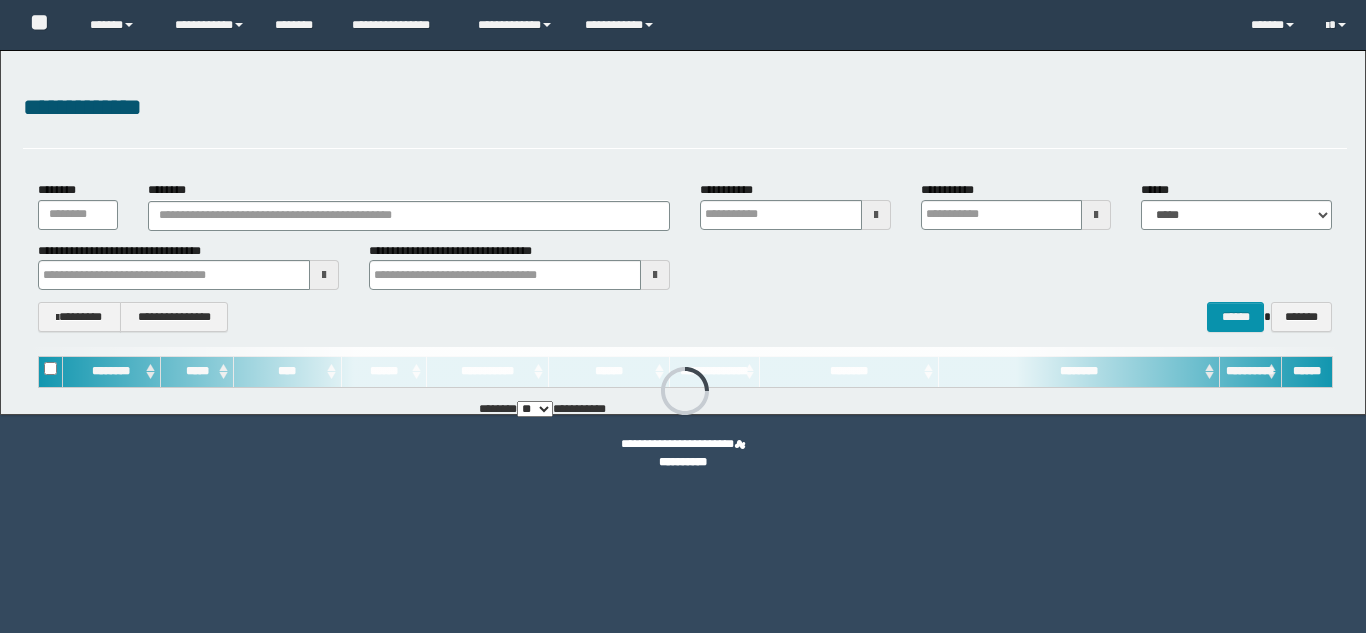 type on "**********" 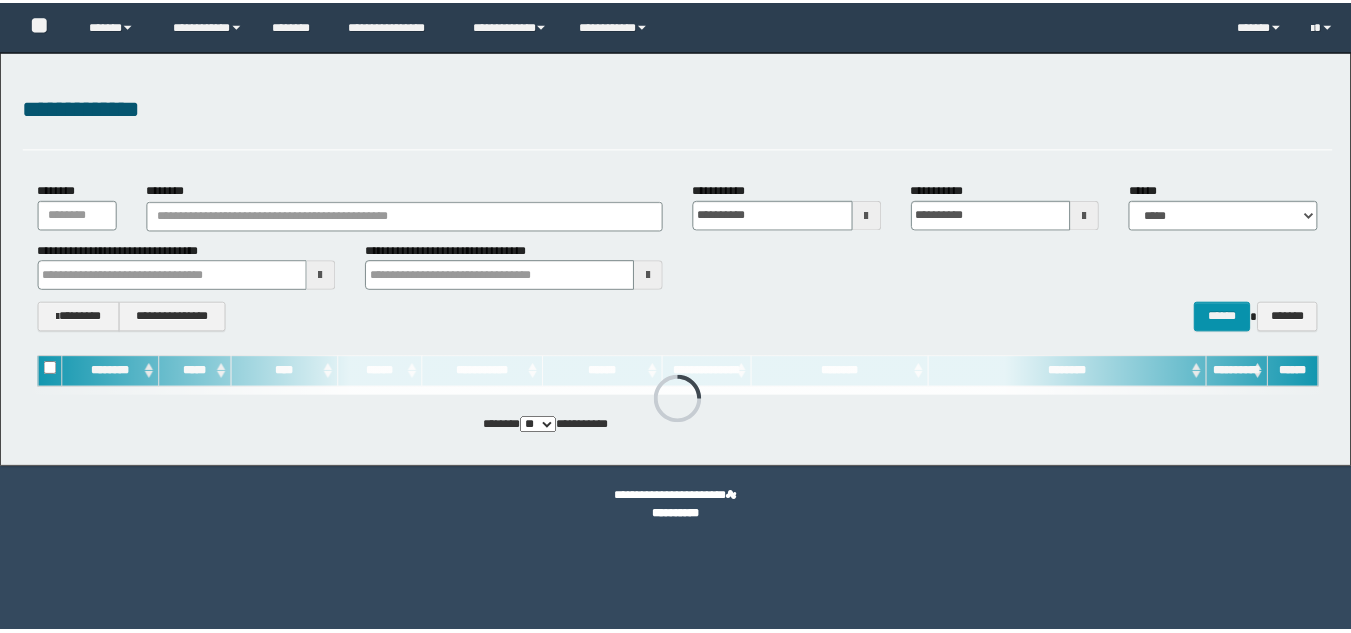 scroll, scrollTop: 0, scrollLeft: 0, axis: both 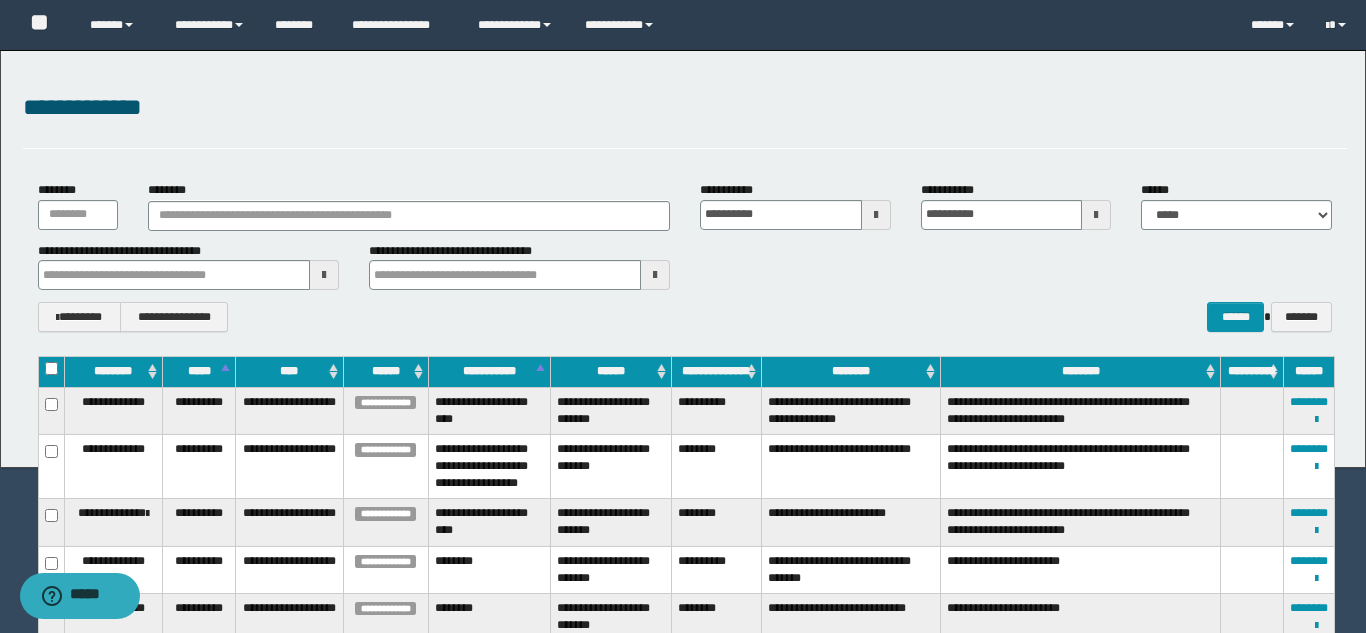 type 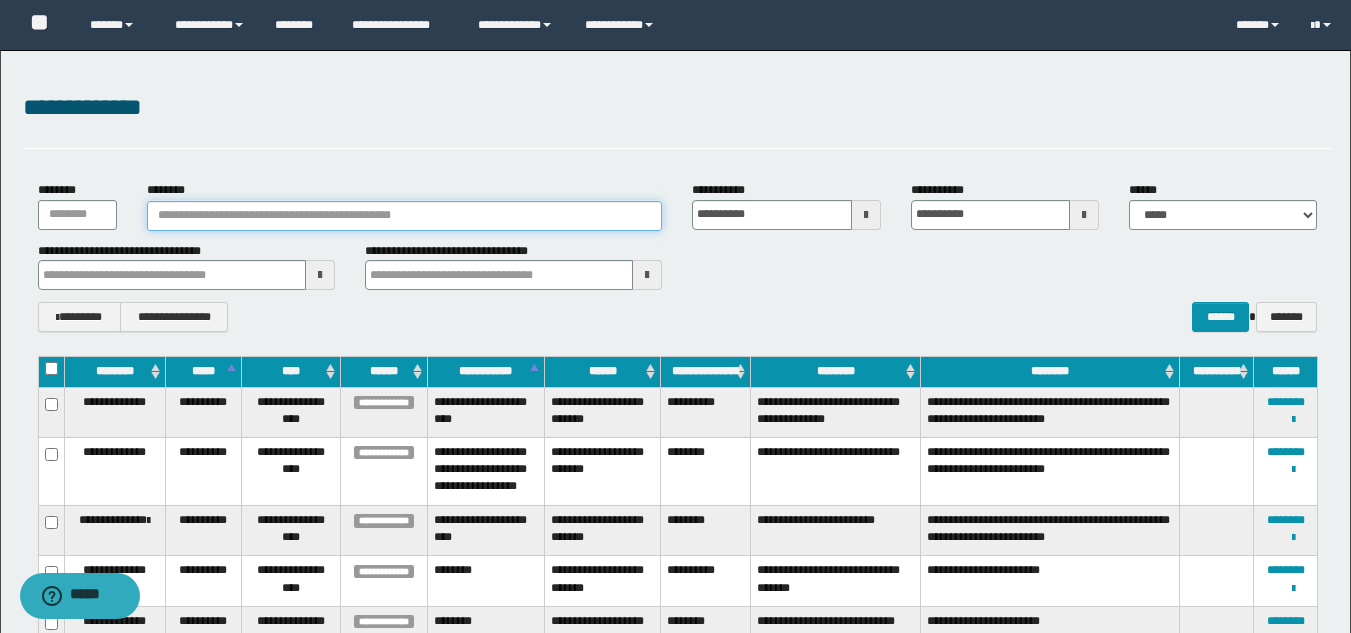 click on "********" at bounding box center (405, 216) 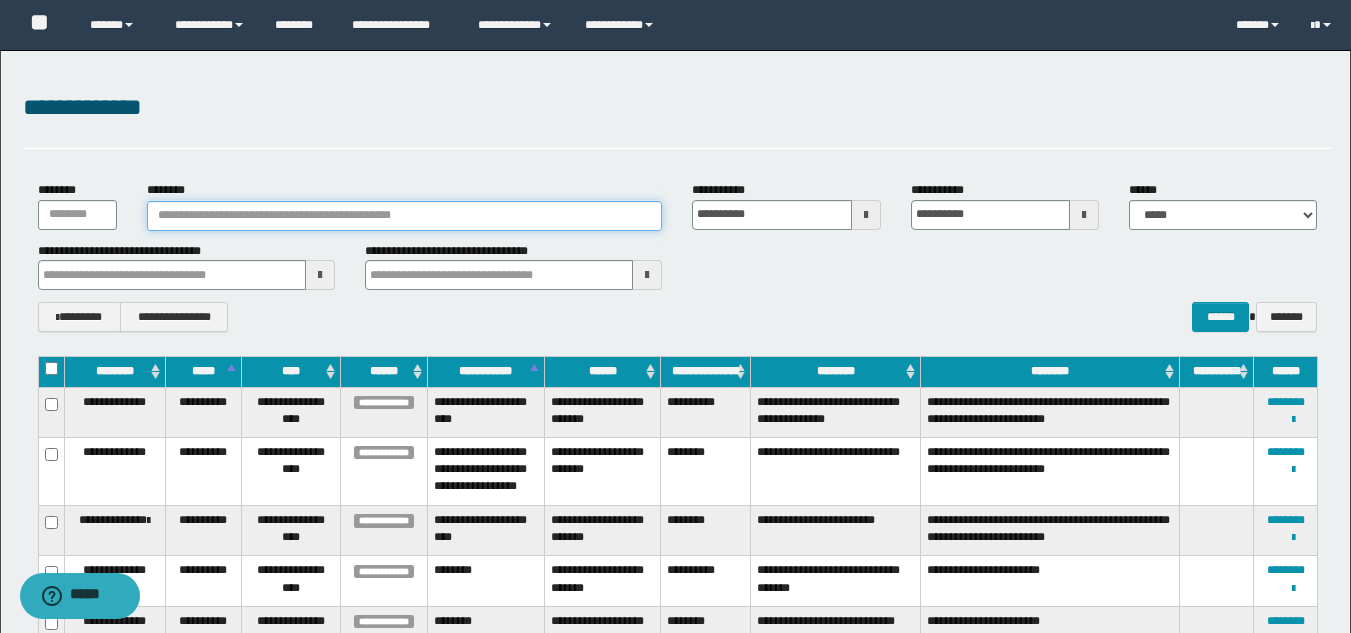paste on "********" 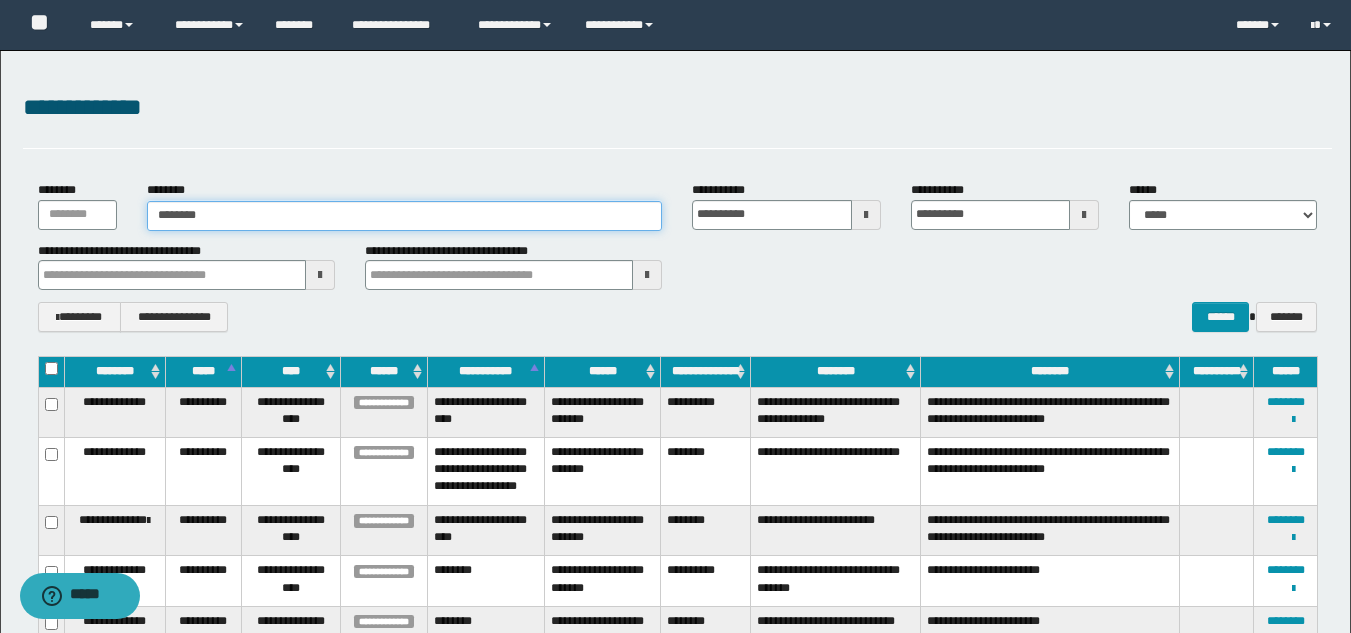 click on "********" at bounding box center [405, 216] 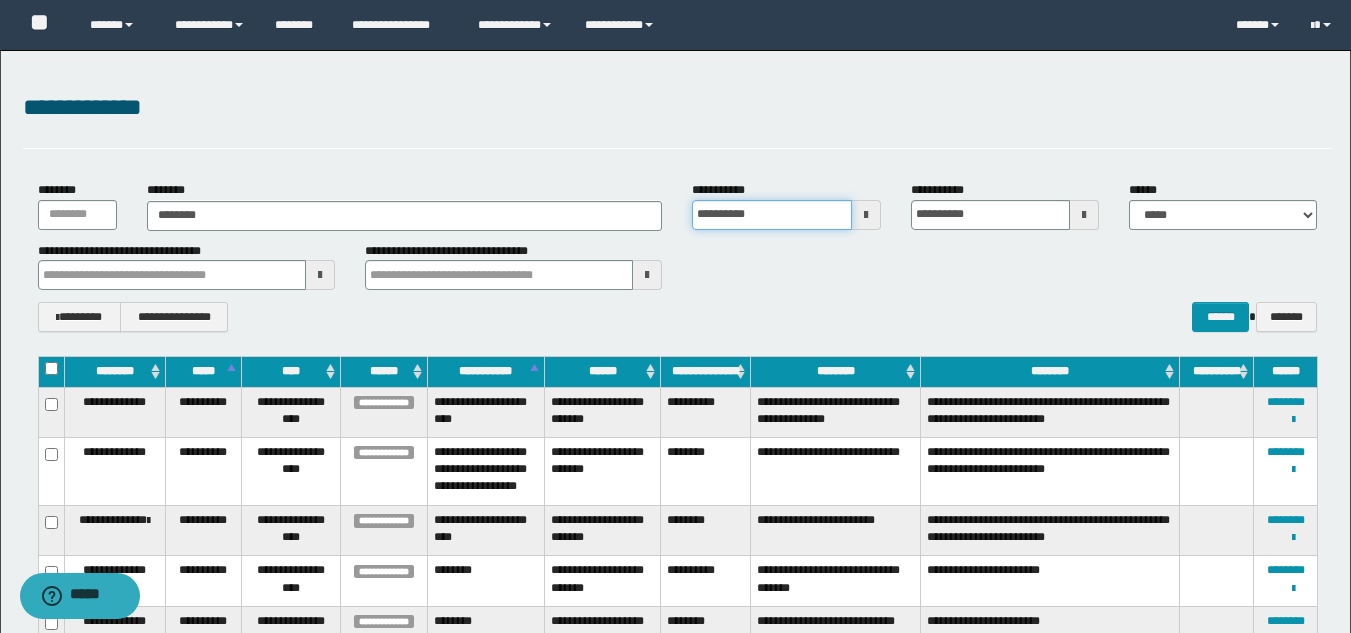 type 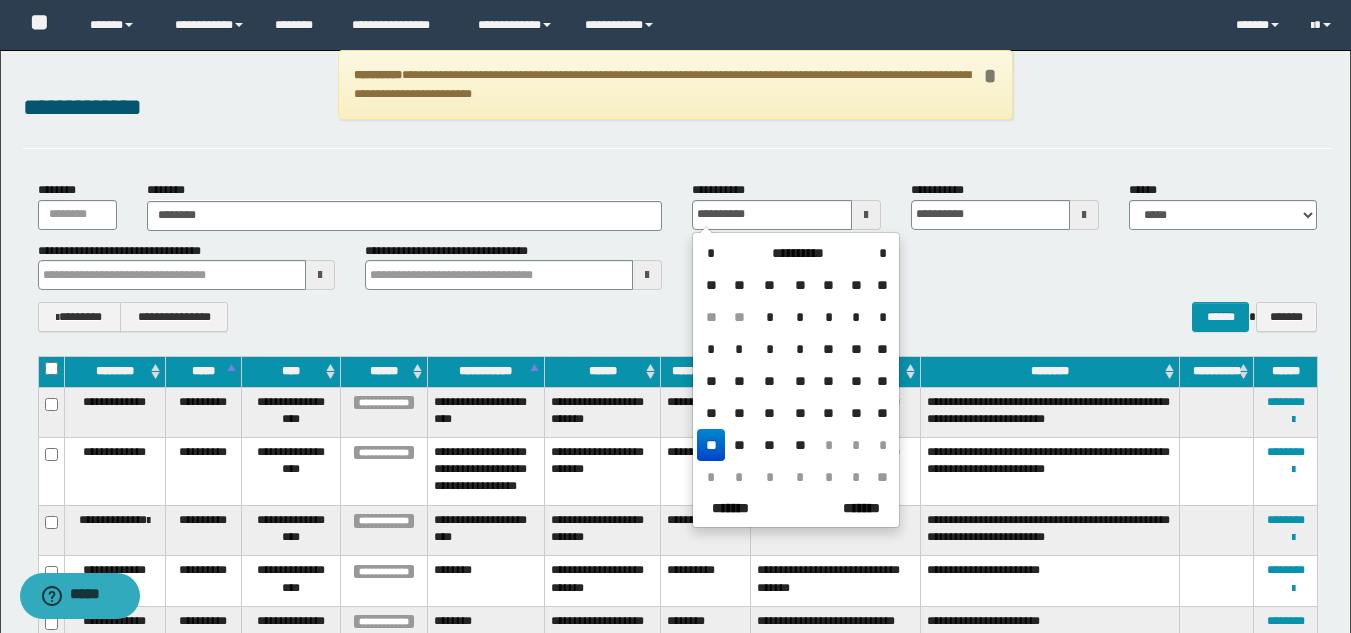 type on "**********" 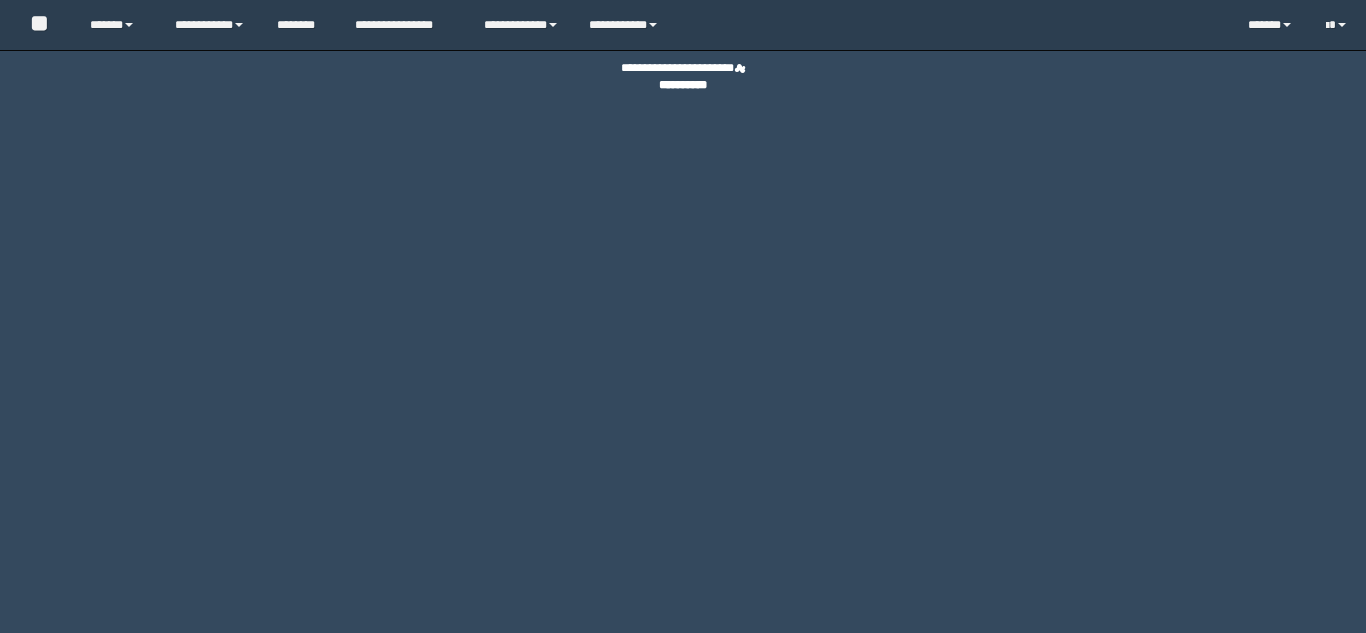 scroll, scrollTop: 0, scrollLeft: 0, axis: both 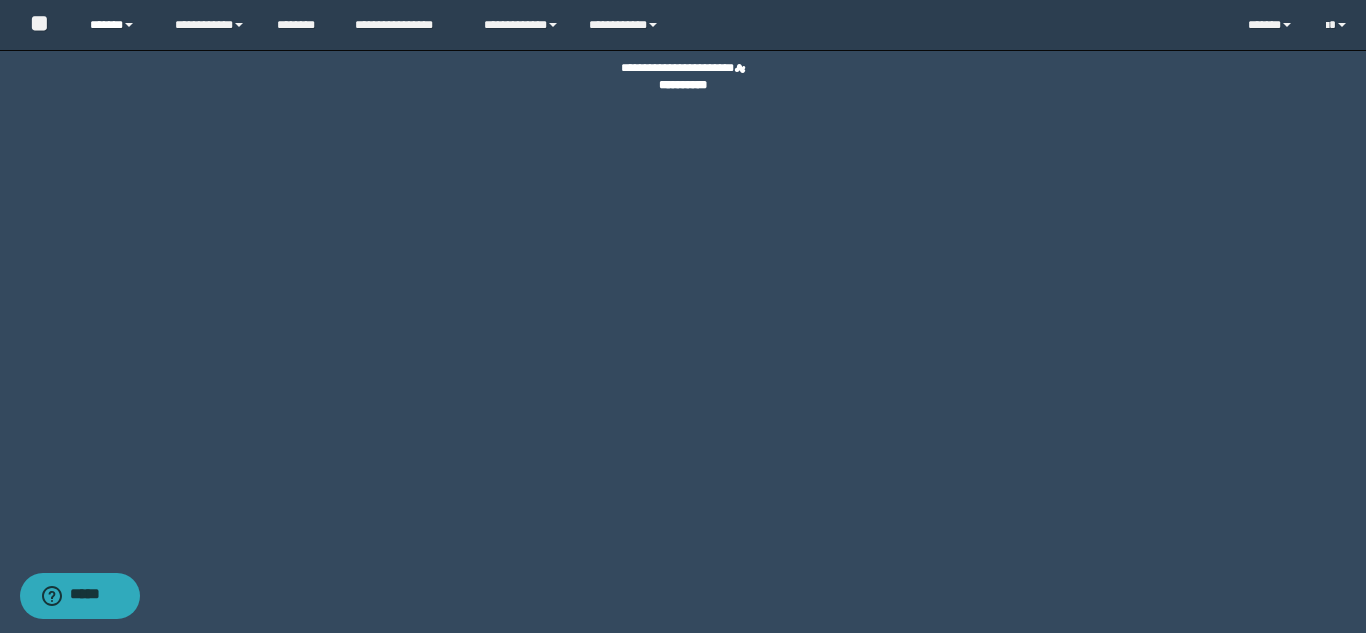 click on "******" at bounding box center [117, 25] 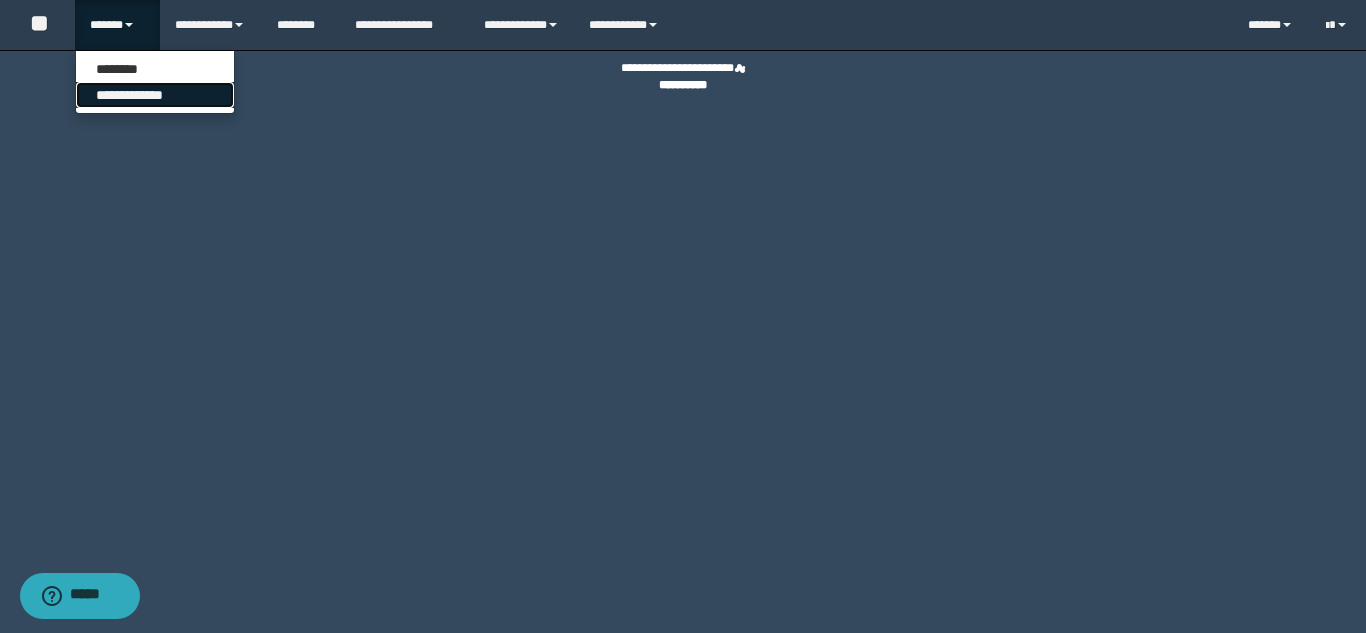 click on "**********" at bounding box center [155, 95] 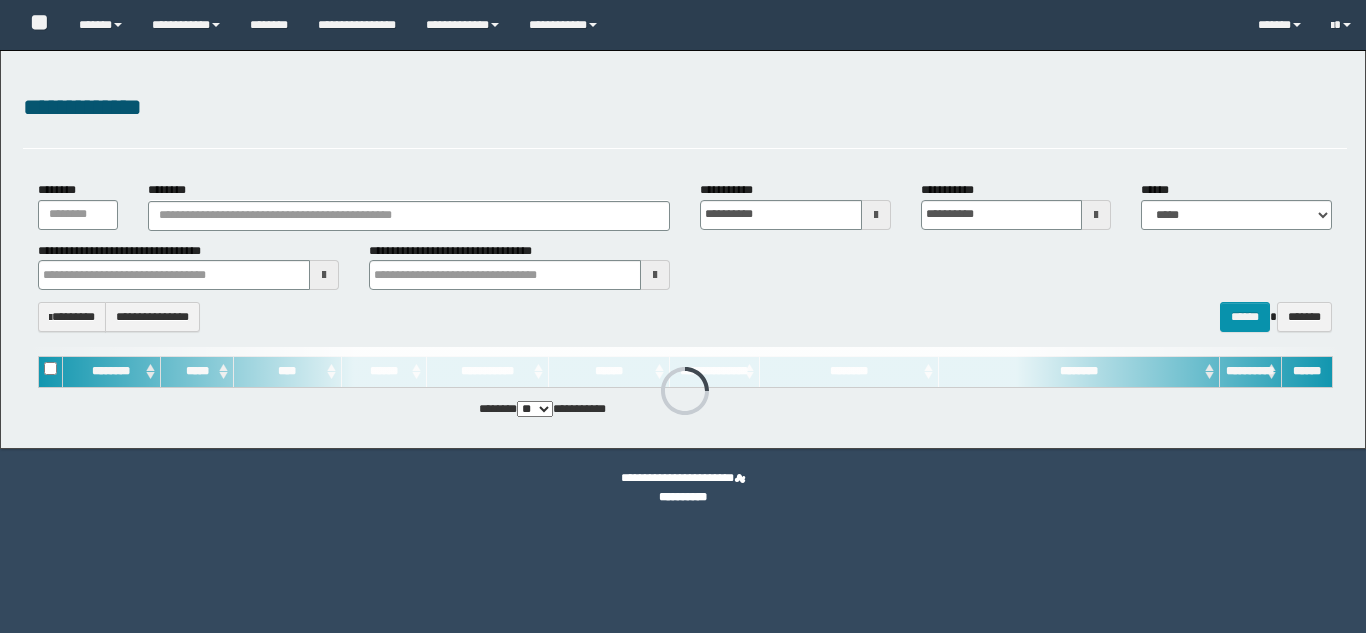 scroll, scrollTop: 0, scrollLeft: 0, axis: both 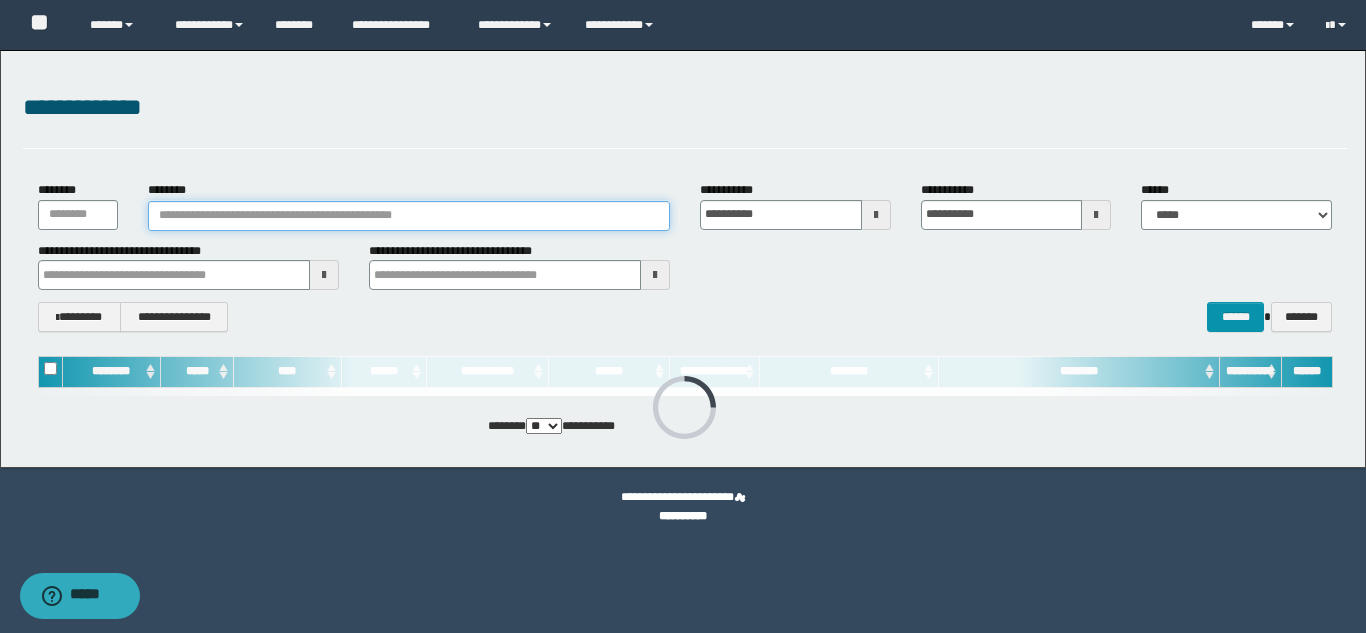 click on "********" at bounding box center [409, 216] 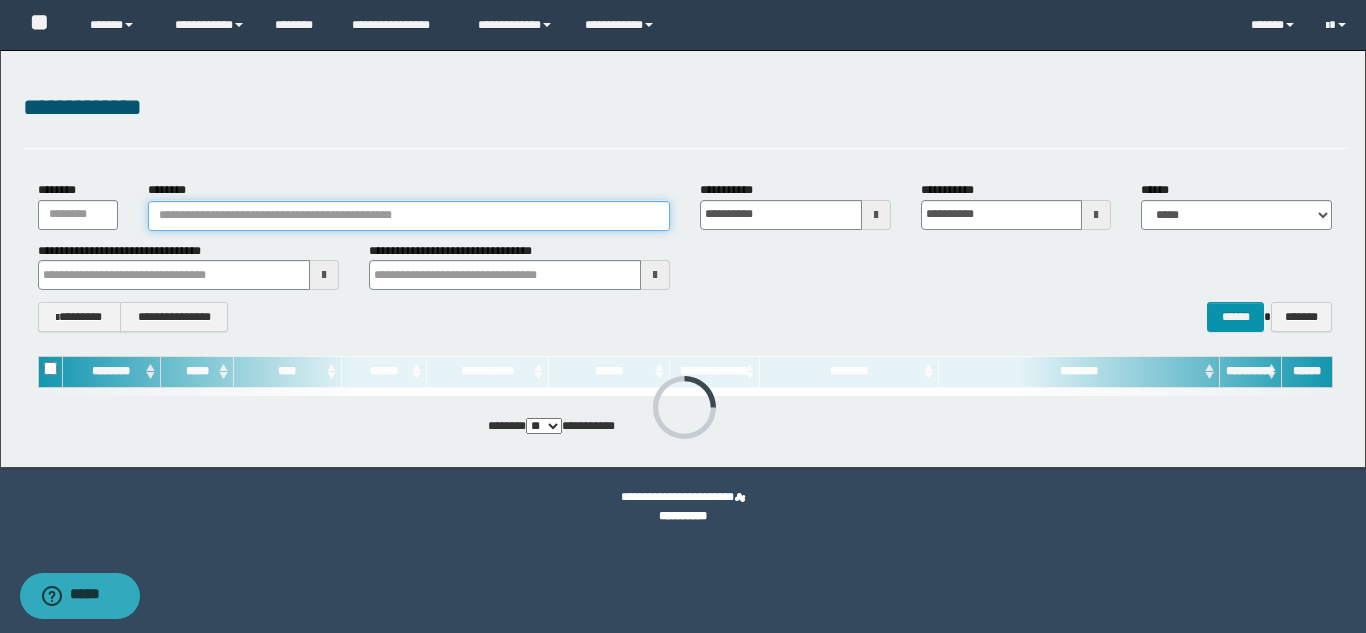 paste on "********" 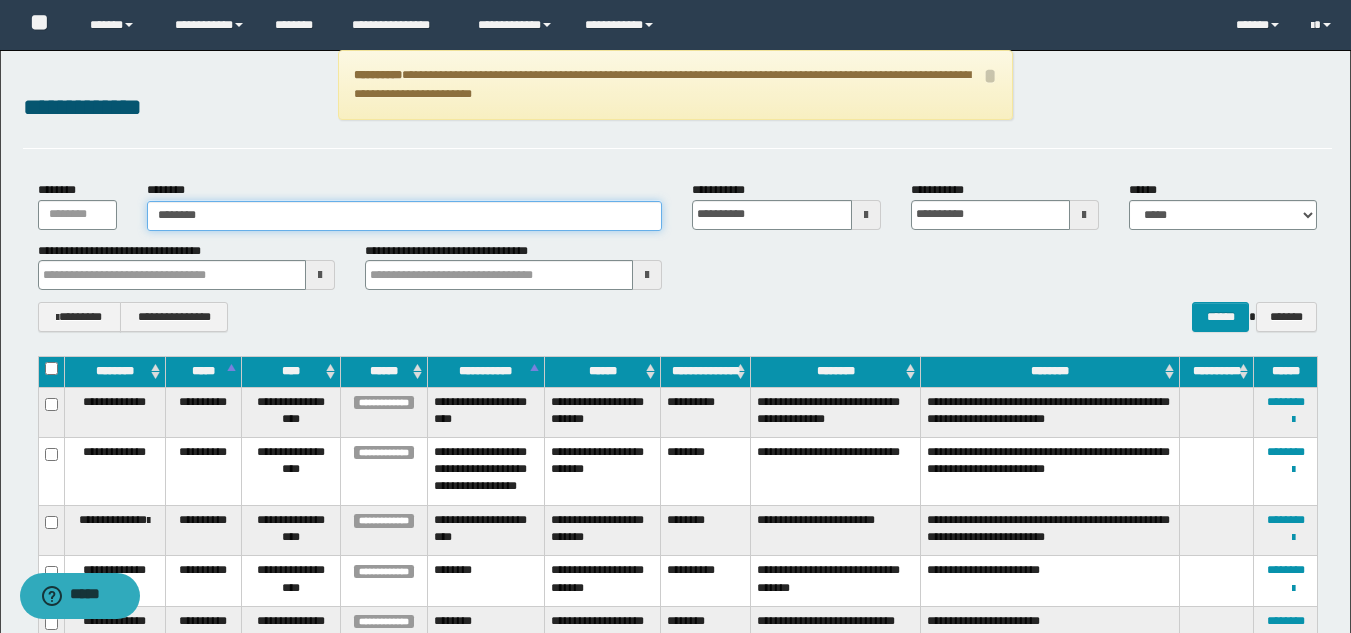 click on "********" at bounding box center [405, 216] 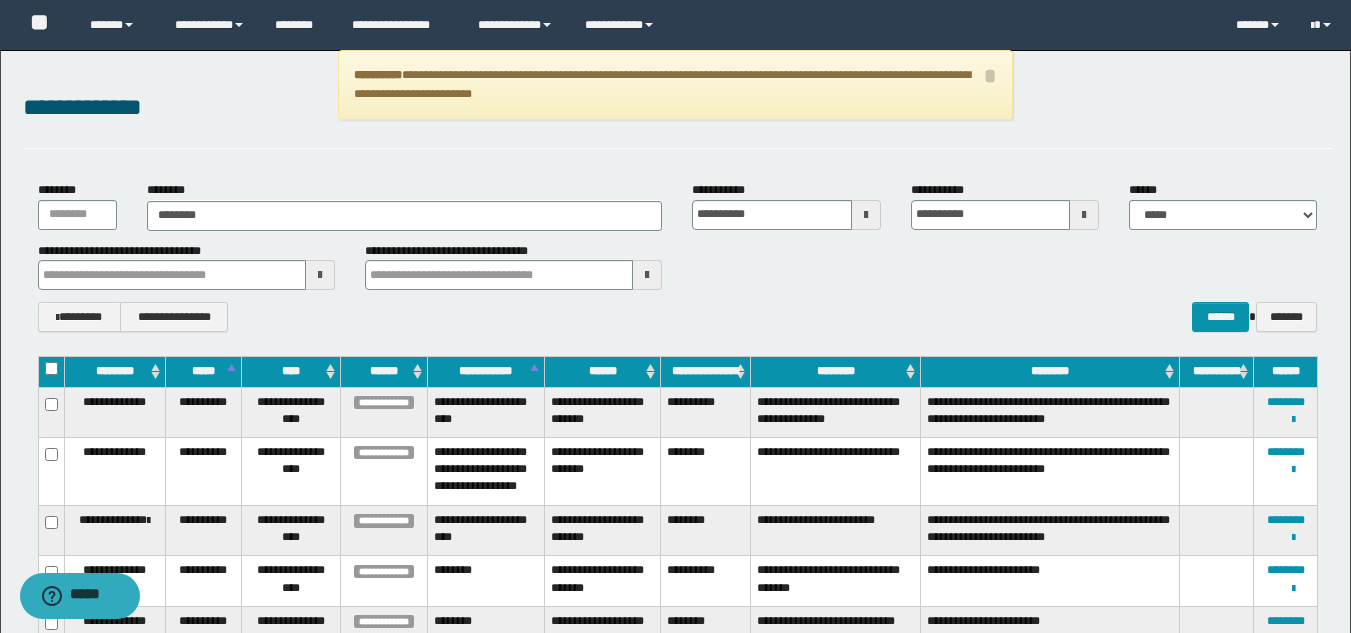 click on "**********" at bounding box center (676, 85) 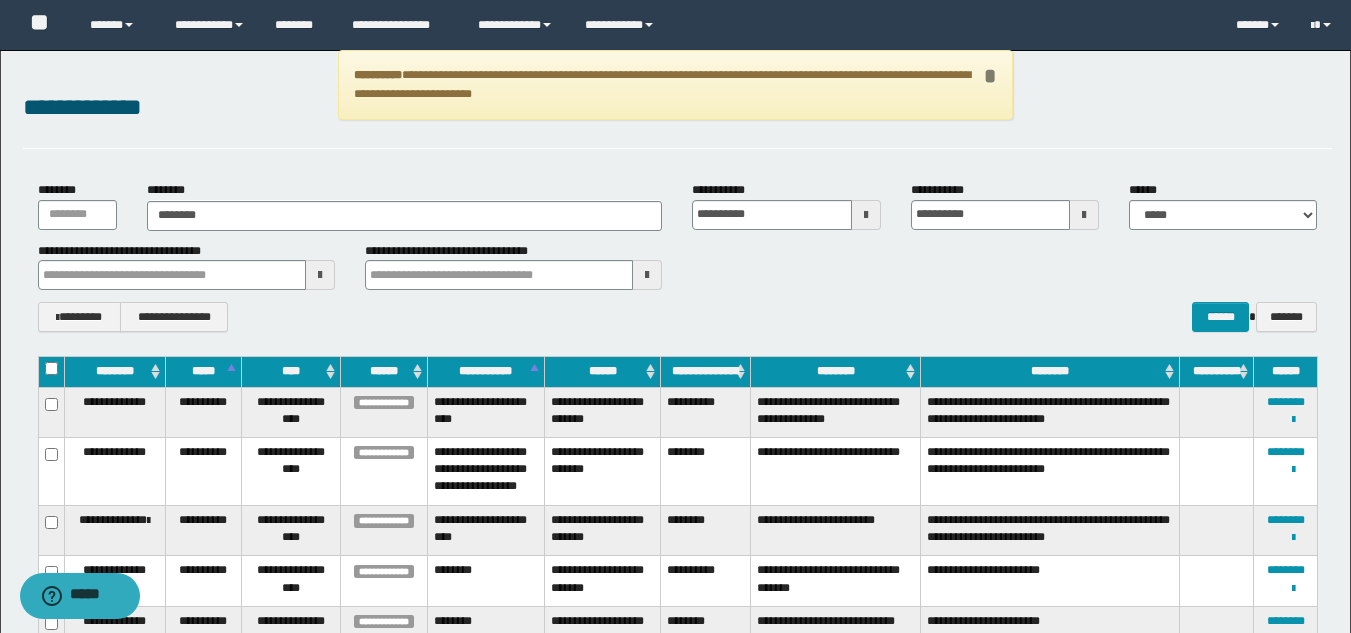 click on "*" at bounding box center [989, 76] 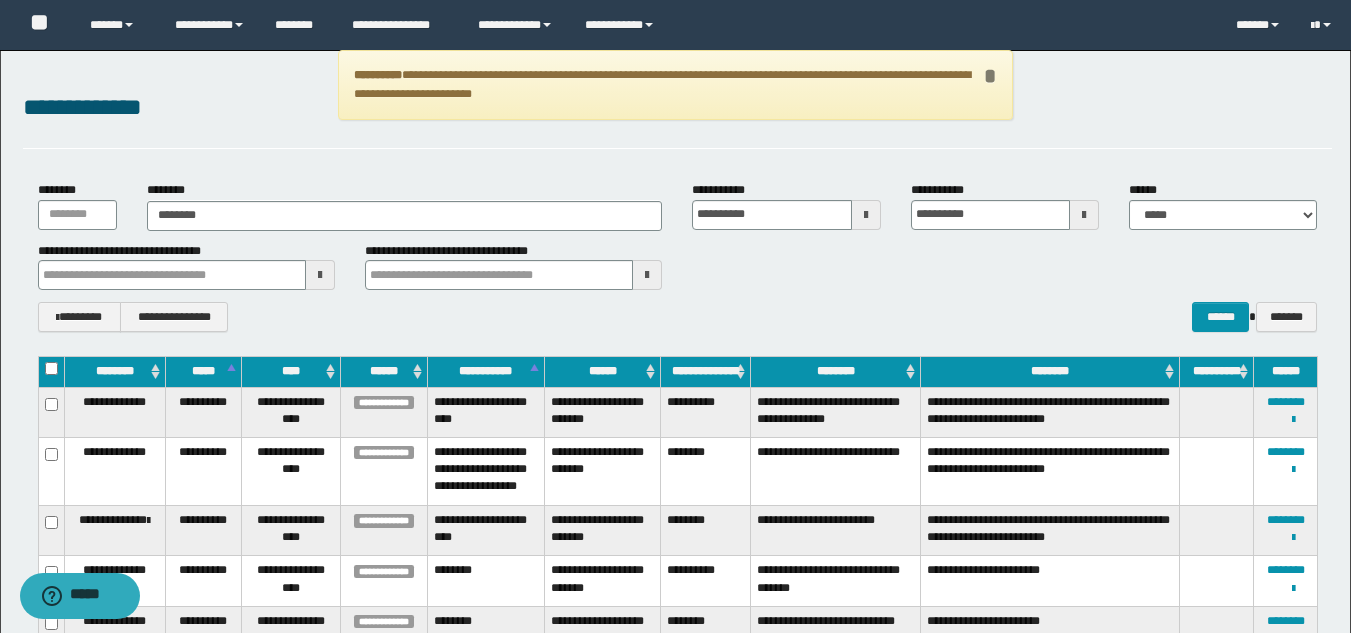 click on "*" at bounding box center (989, 76) 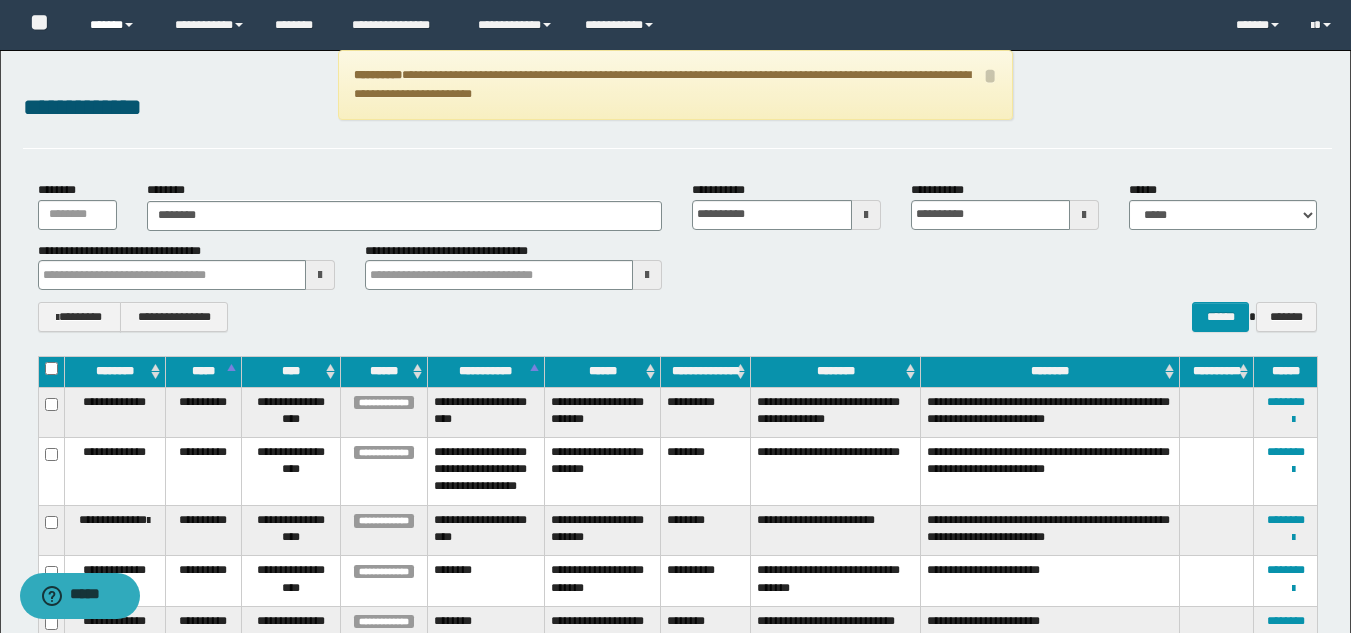 click on "******" at bounding box center (117, 25) 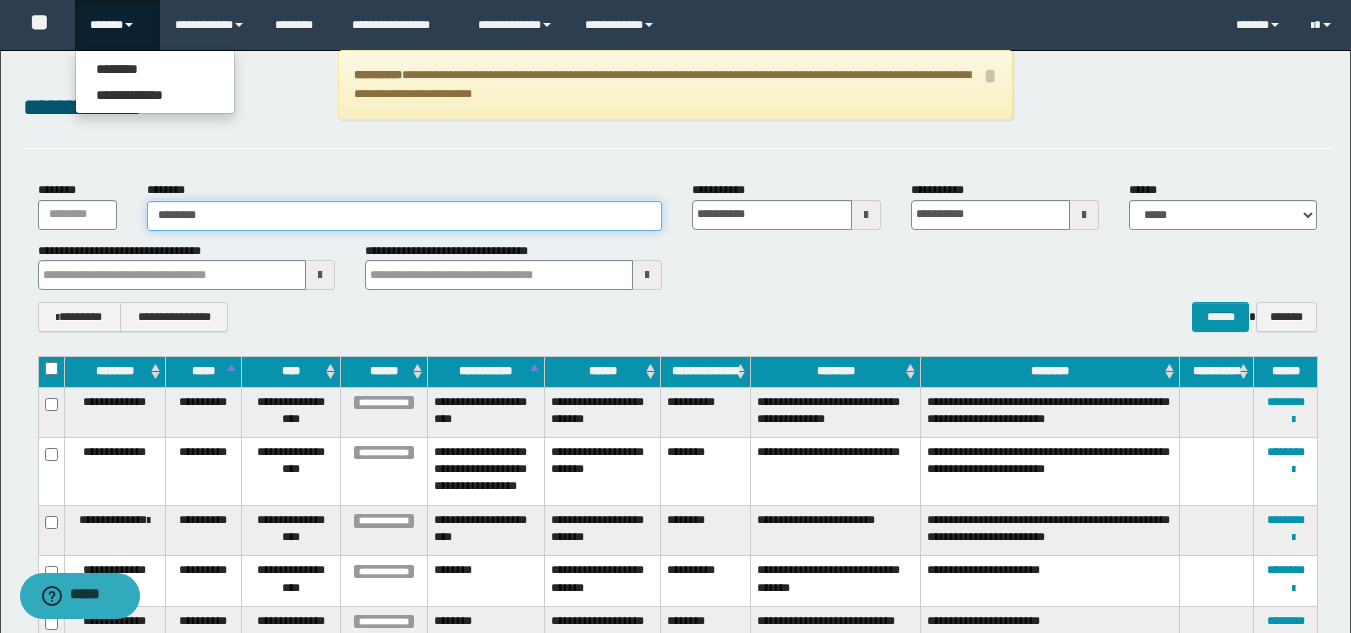 drag, startPoint x: 222, startPoint y: 219, endPoint x: 154, endPoint y: 224, distance: 68.18358 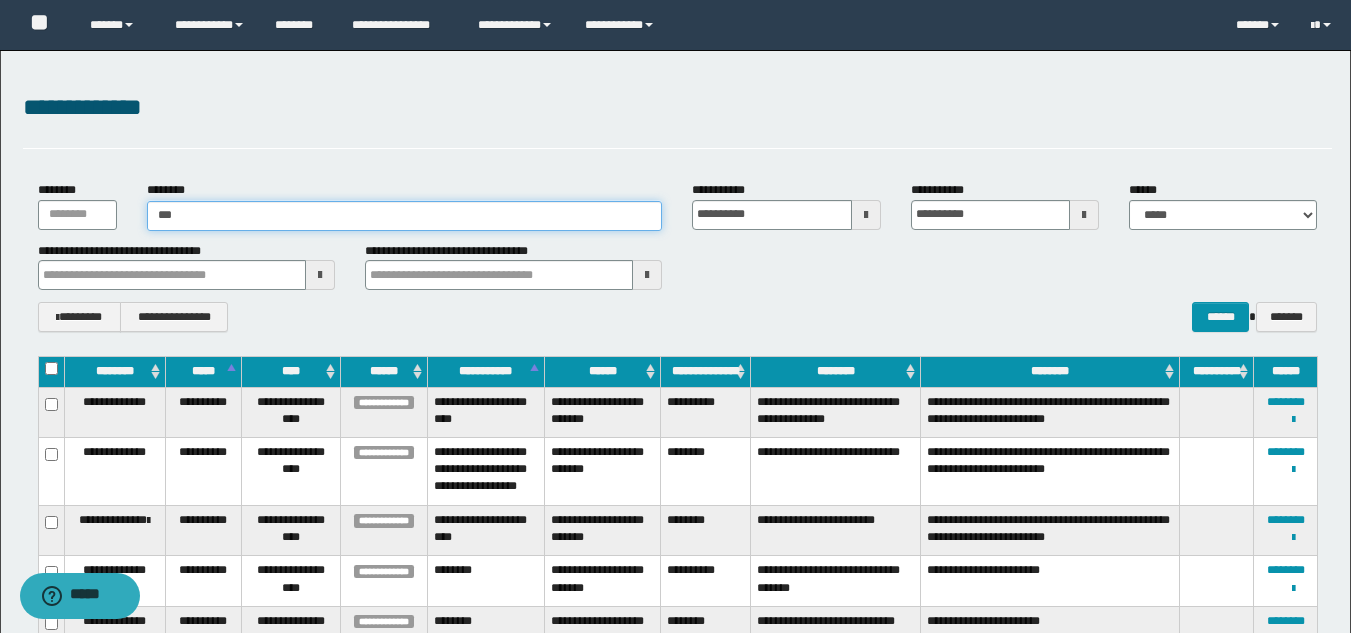 type on "****" 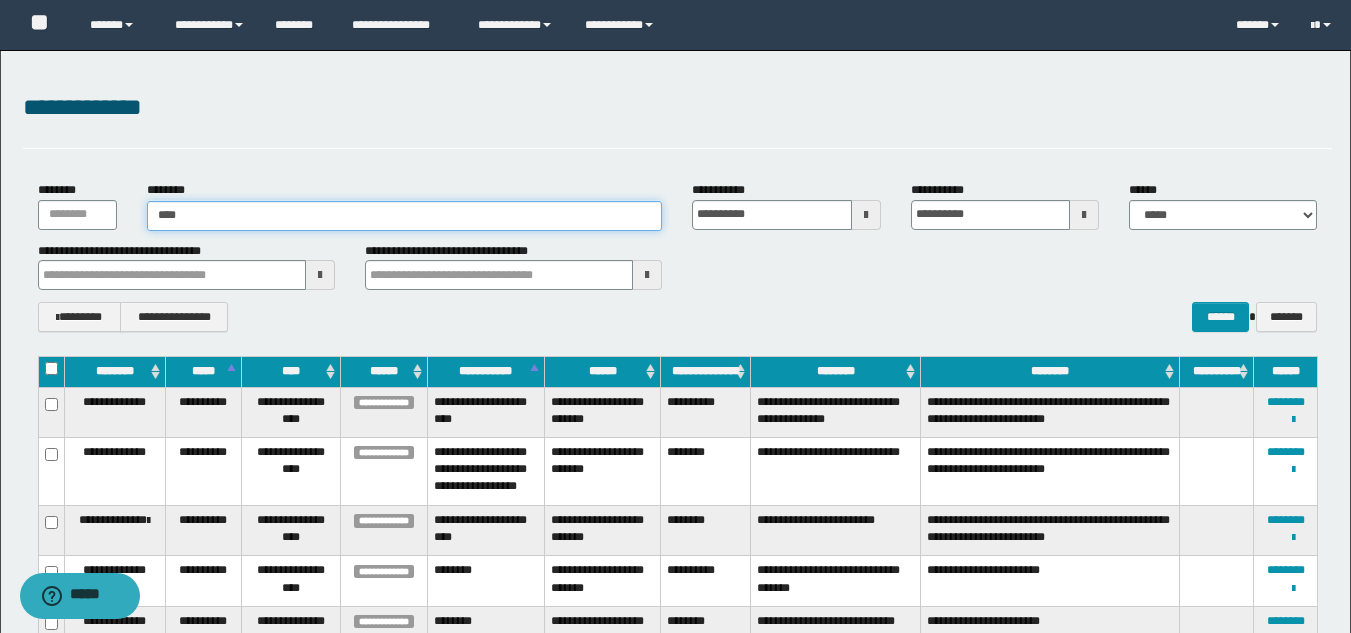 type on "****" 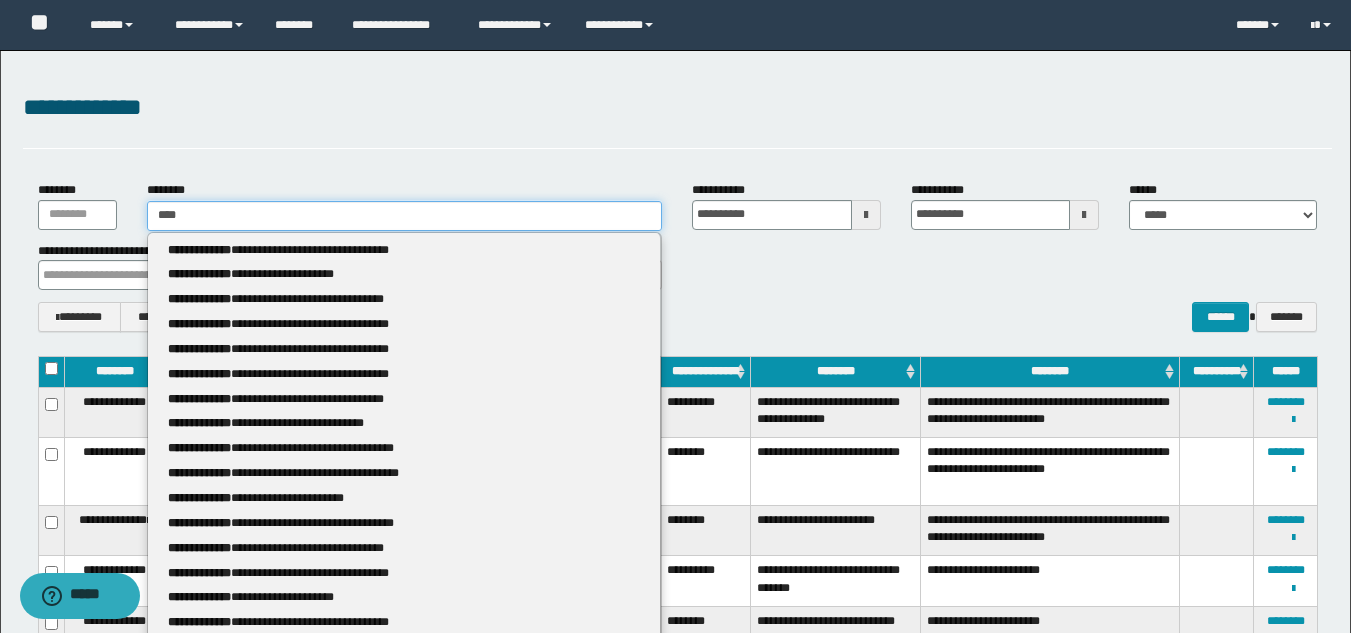 type 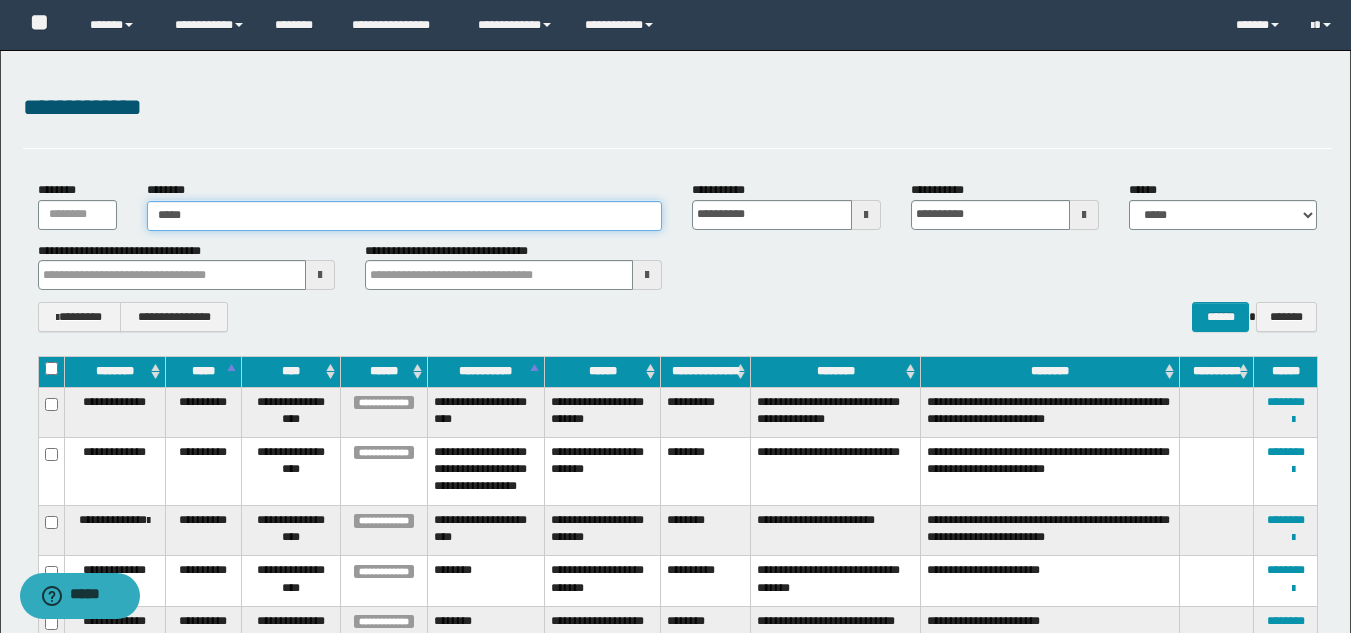 type on "******" 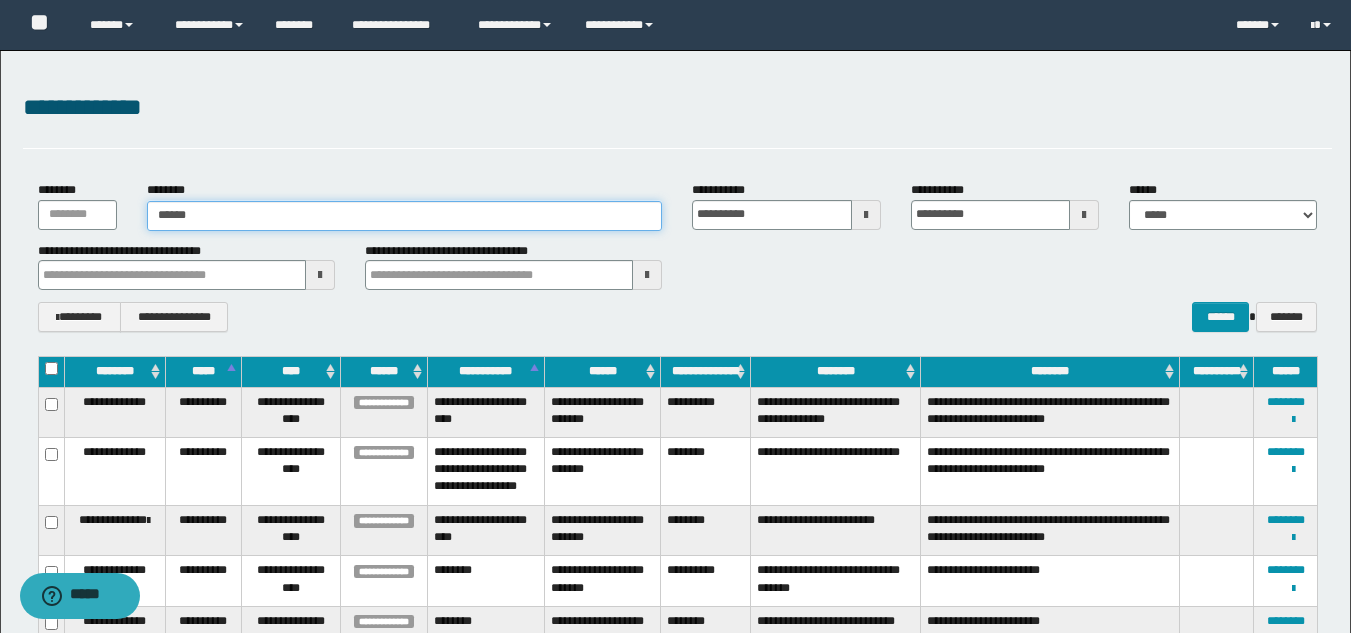 type on "******" 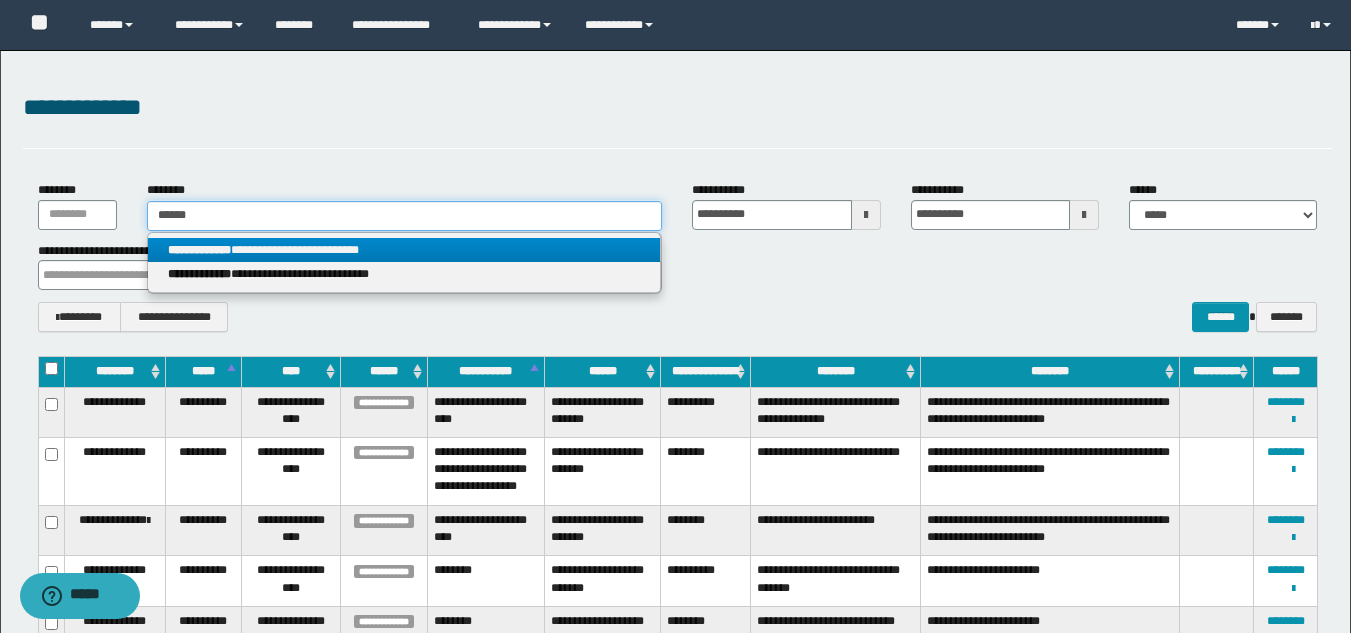 type on "******" 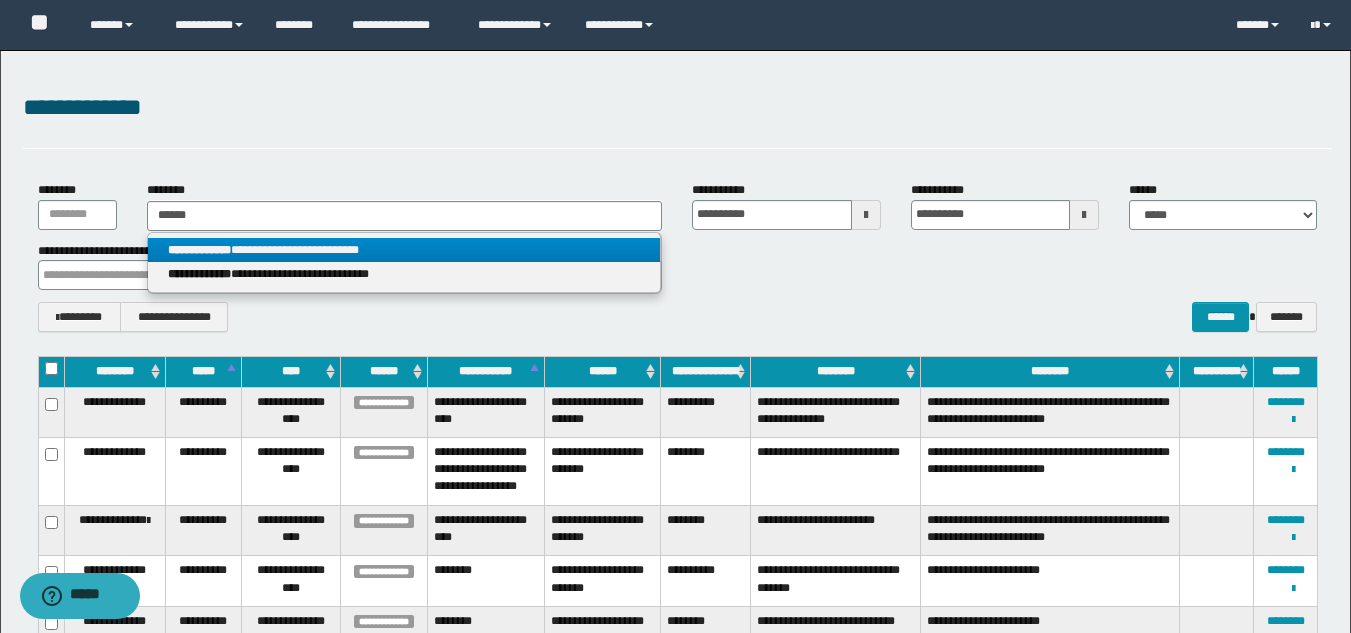 click on "**********" at bounding box center [404, 250] 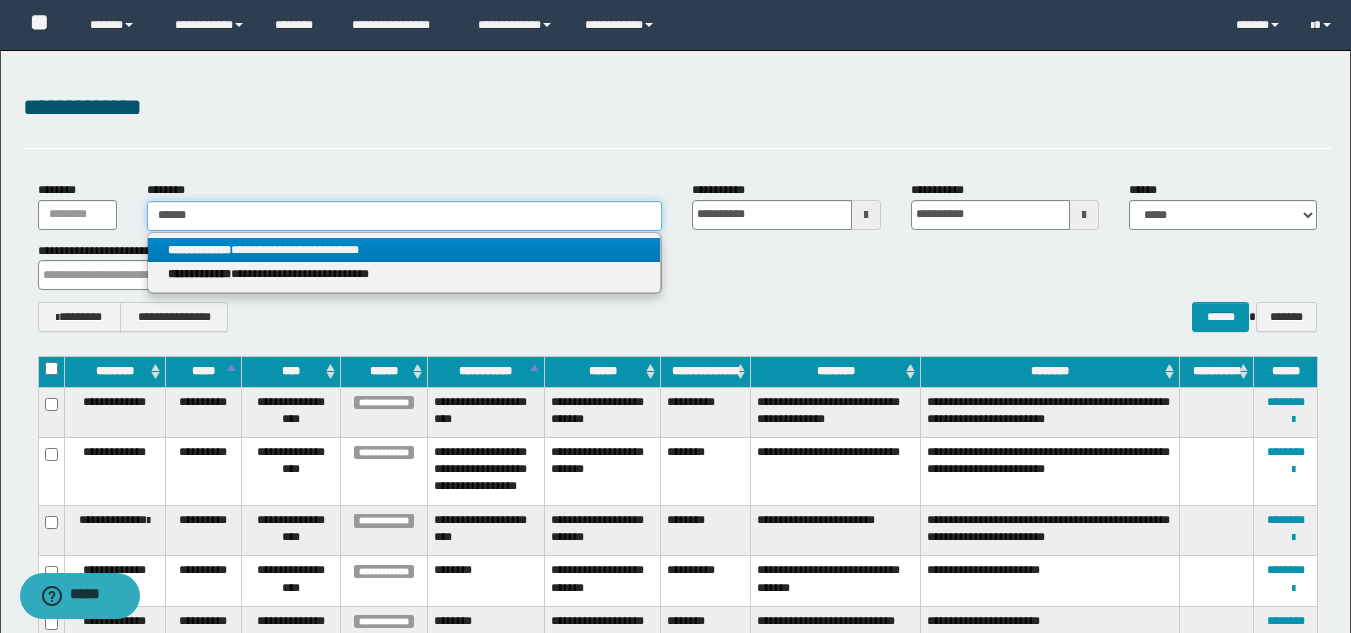 type 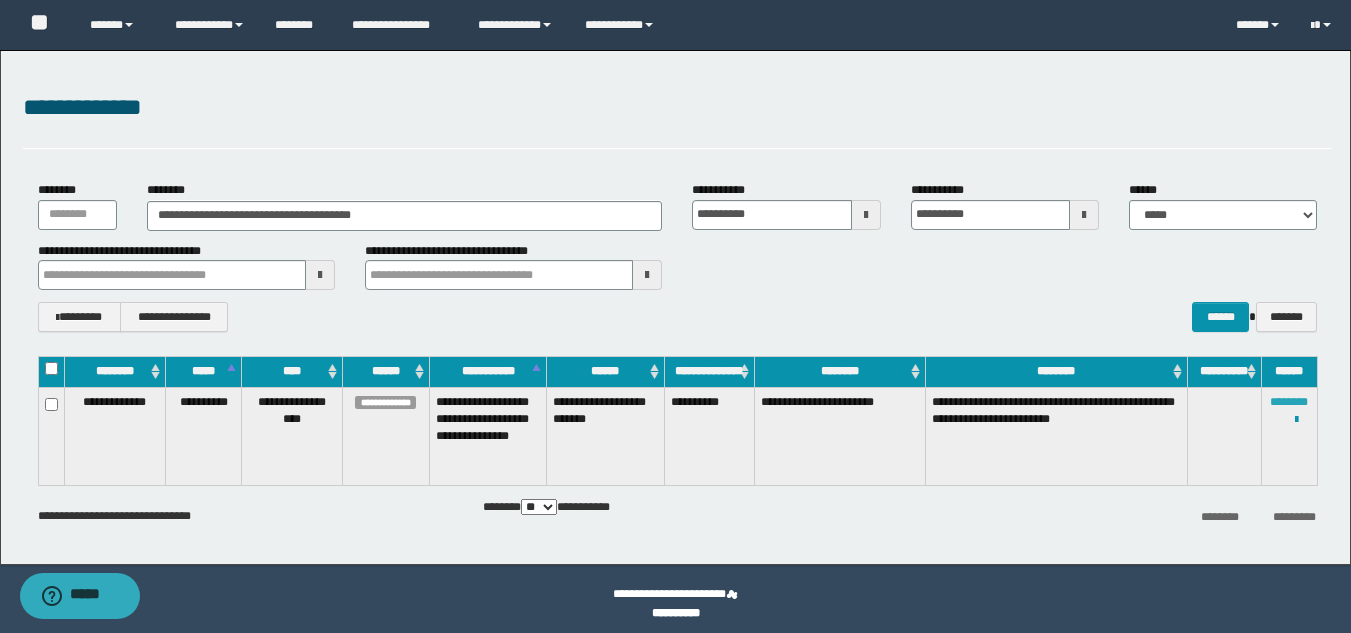 click on "********" at bounding box center [1289, 402] 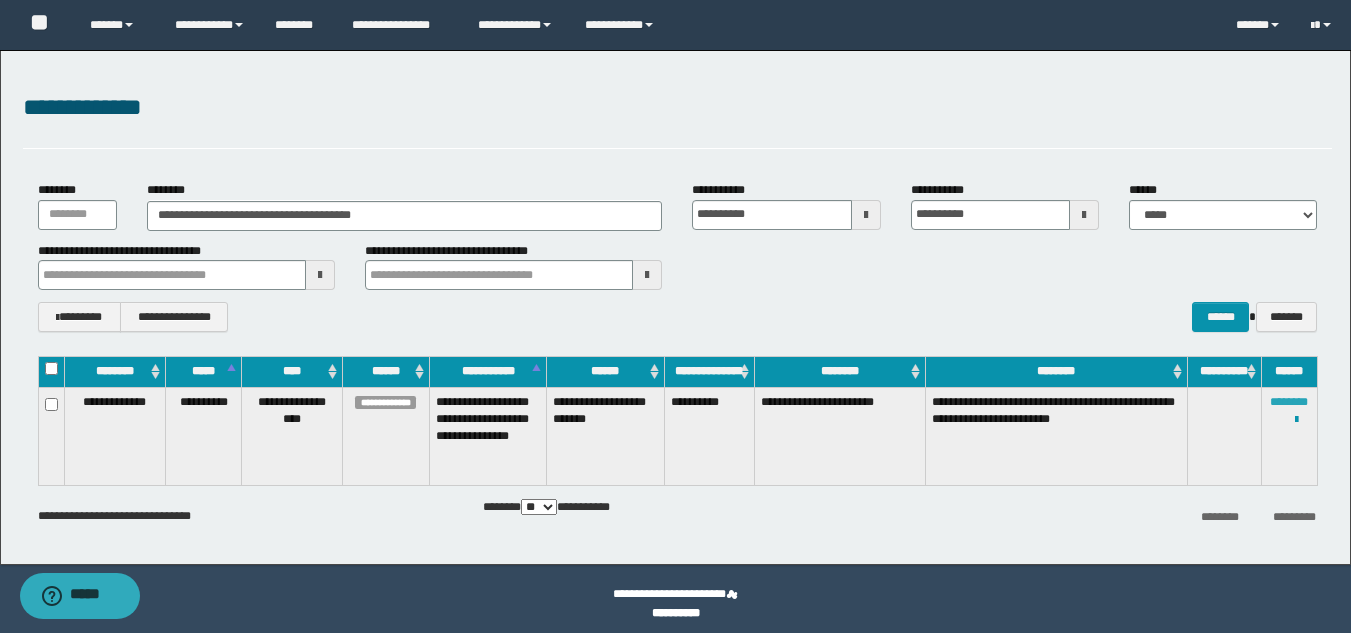 click on "********" at bounding box center (1289, 402) 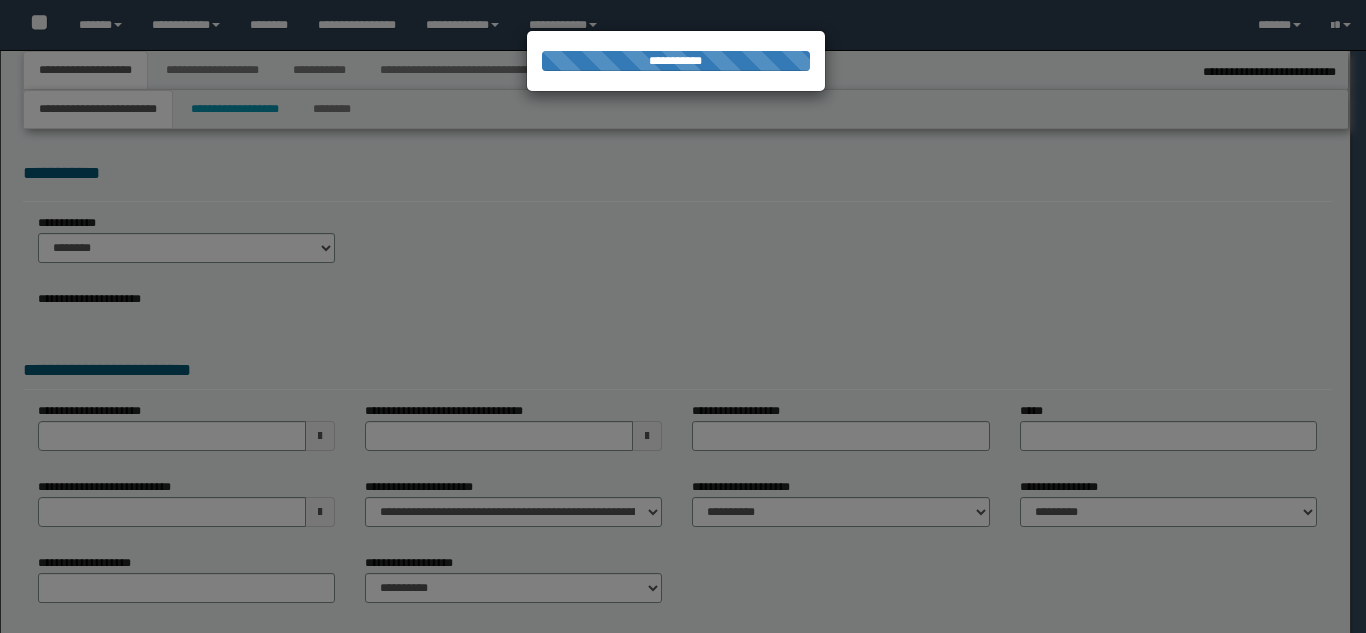 select on "**" 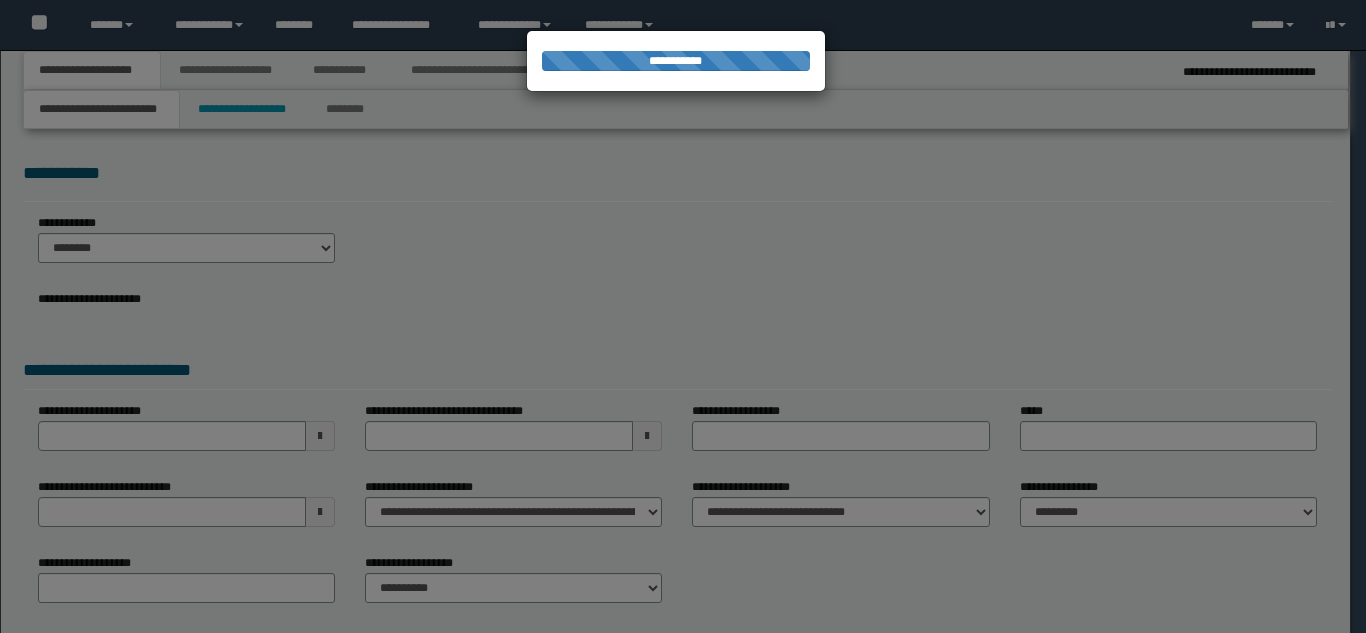scroll, scrollTop: 0, scrollLeft: 0, axis: both 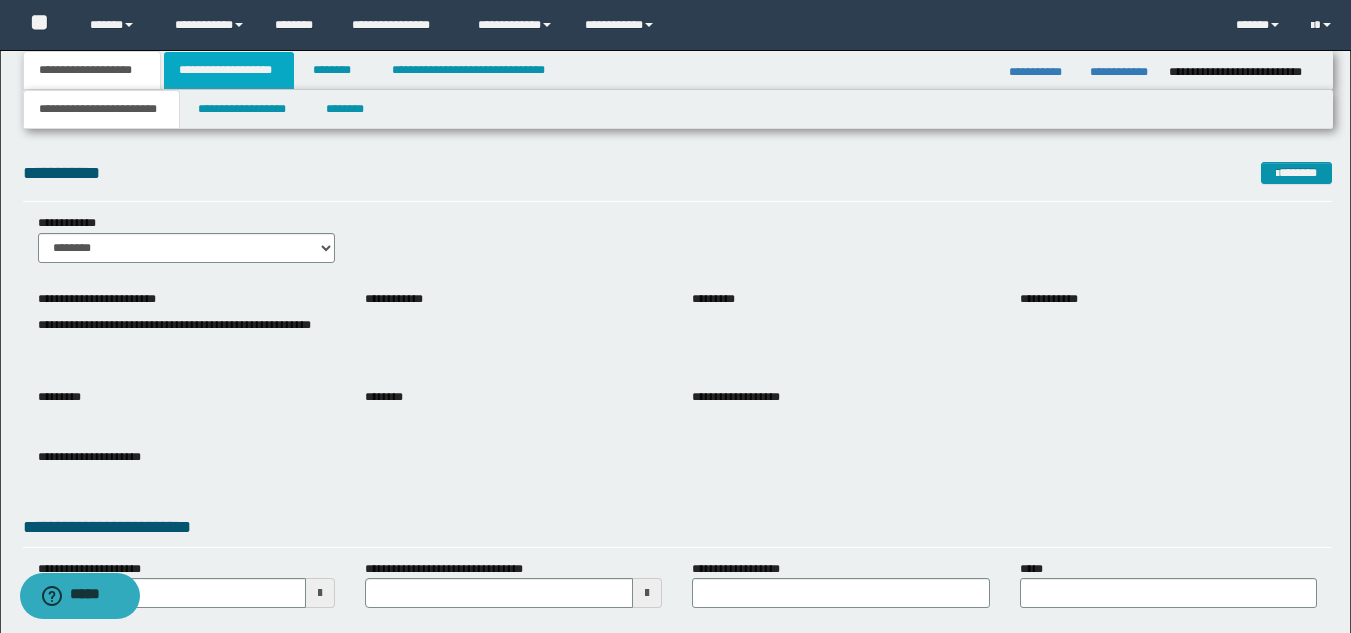 click on "**********" at bounding box center (229, 70) 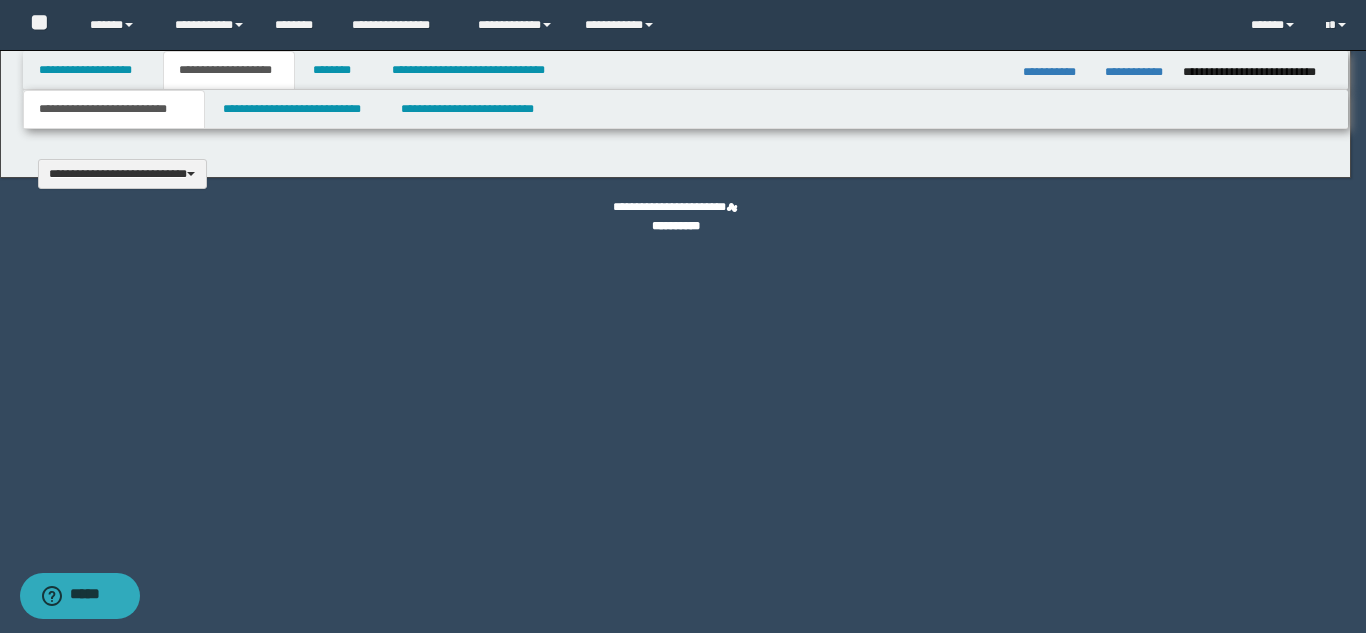 type 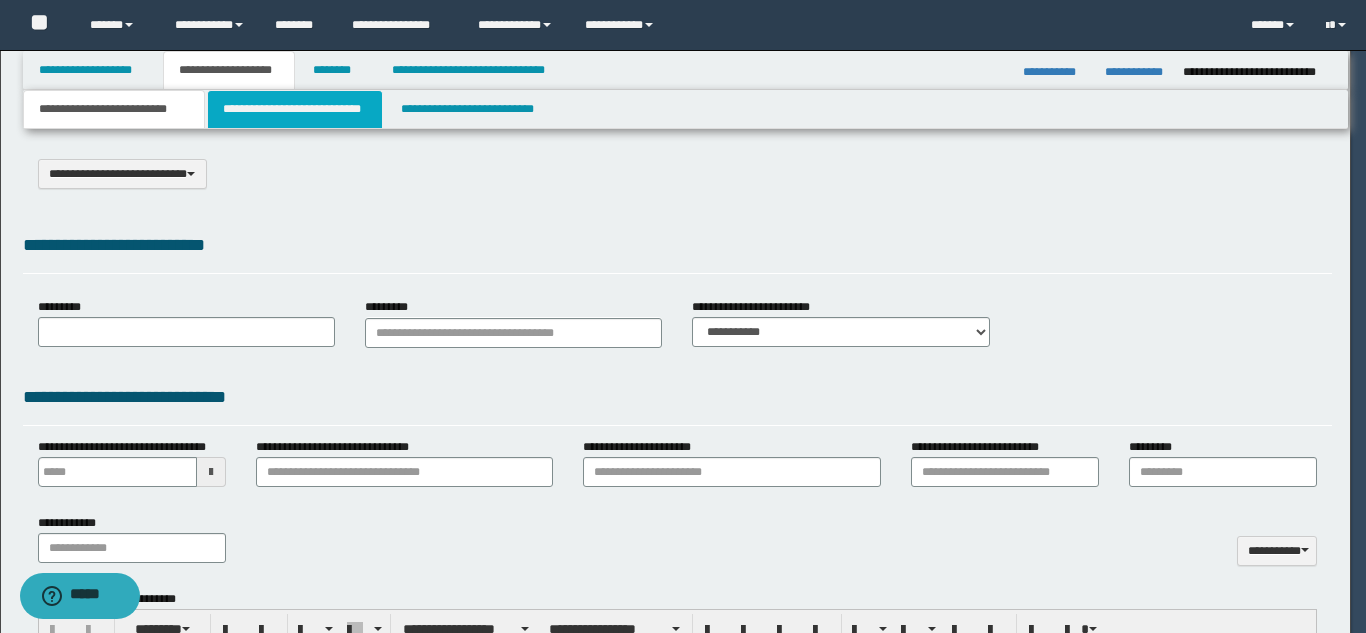scroll, scrollTop: 0, scrollLeft: 0, axis: both 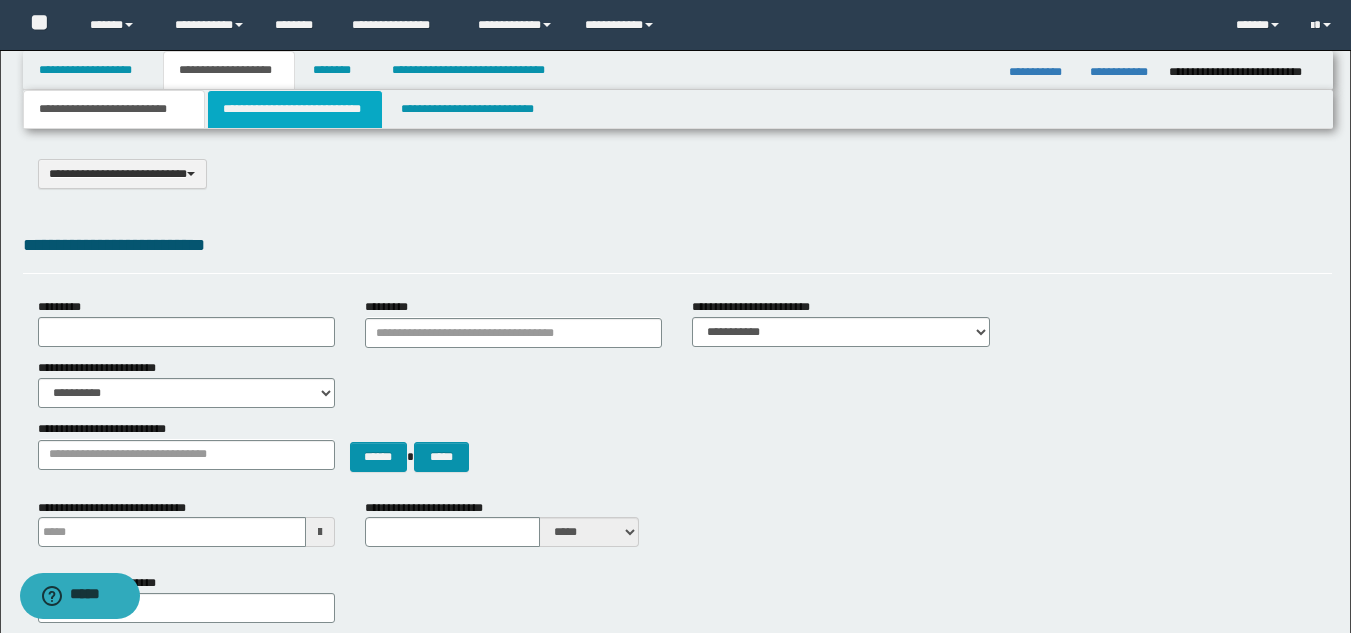 click on "**********" at bounding box center [295, 109] 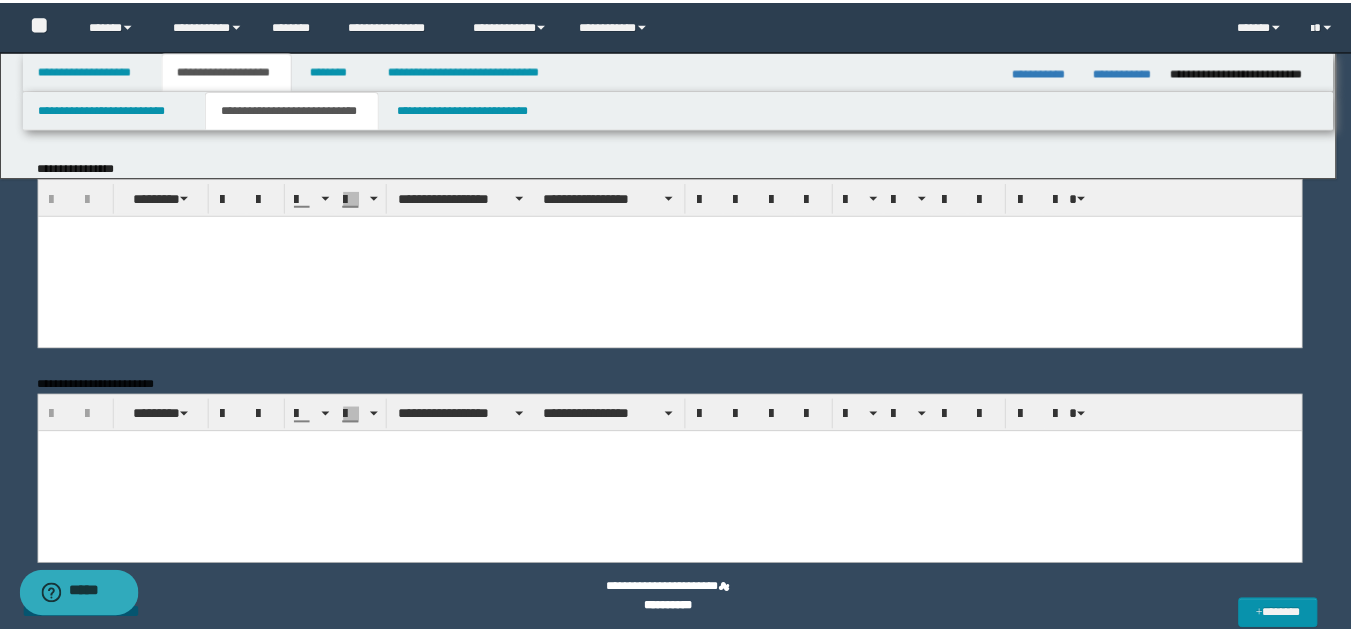 scroll, scrollTop: 0, scrollLeft: 0, axis: both 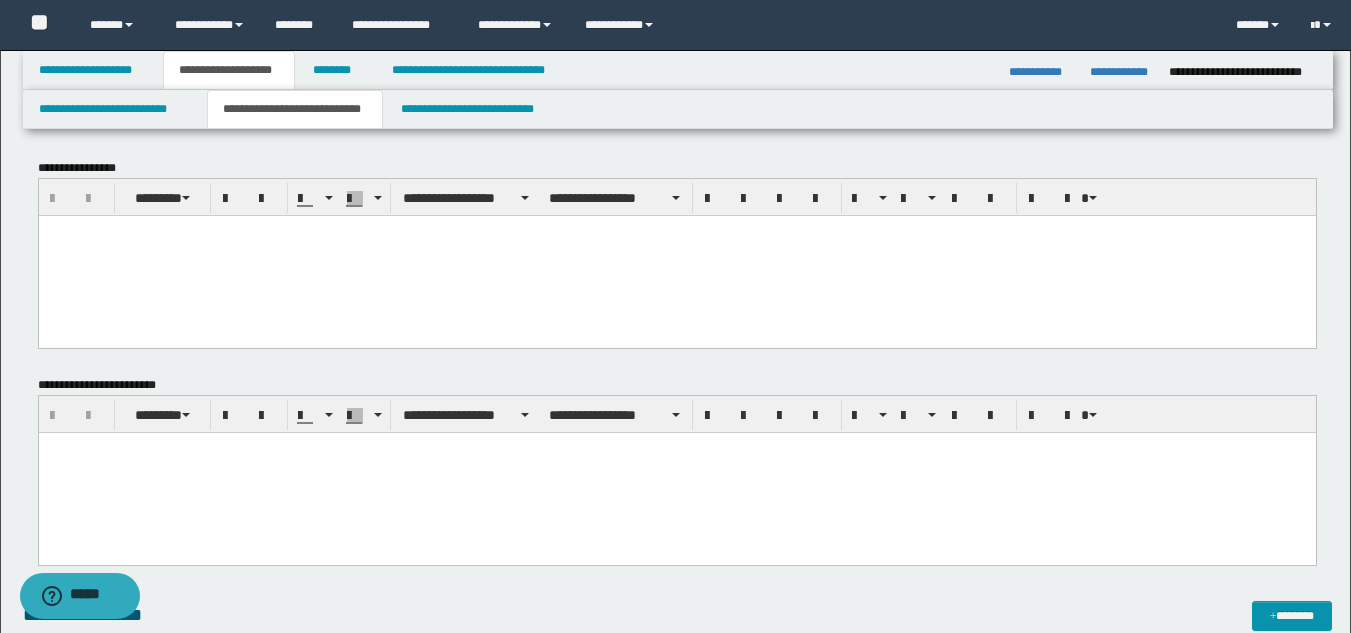 click at bounding box center [676, 255] 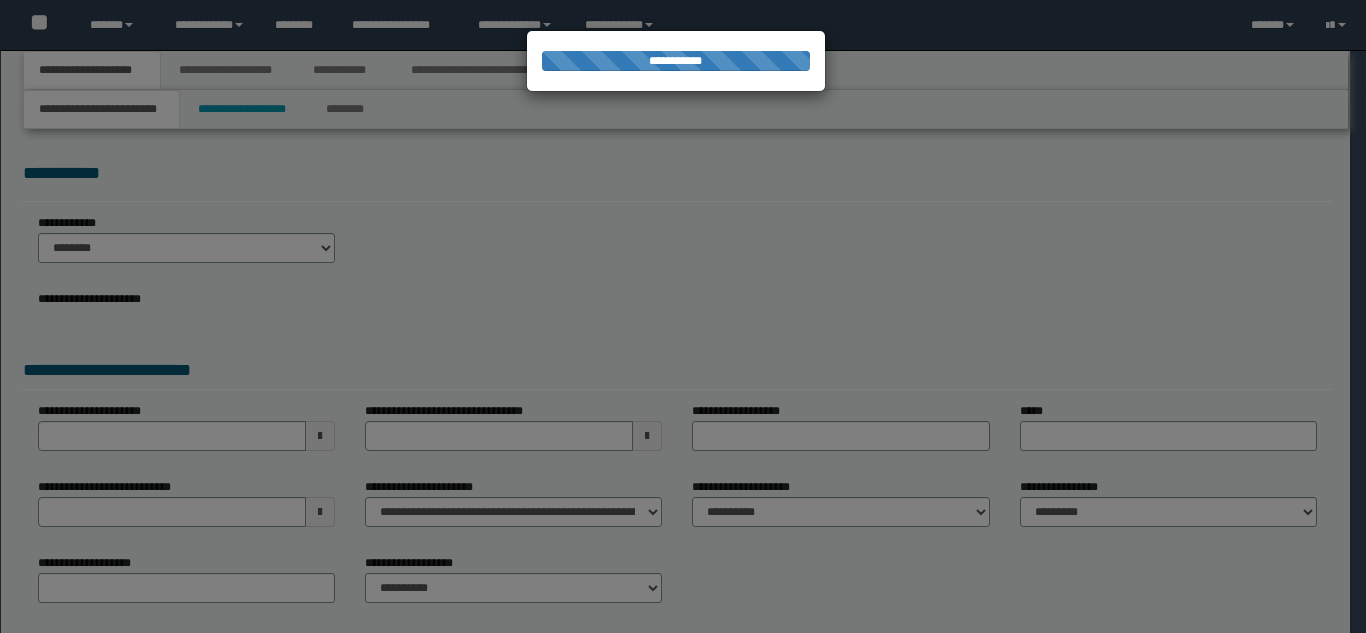 scroll, scrollTop: 0, scrollLeft: 0, axis: both 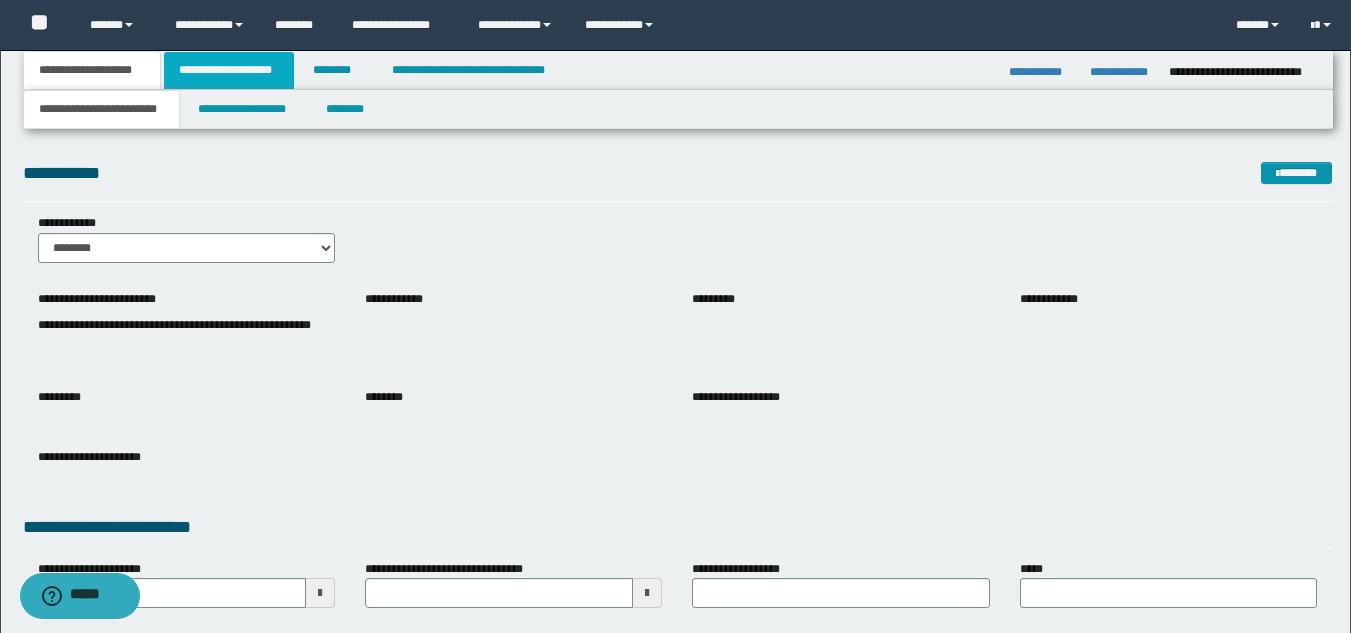 click on "**********" at bounding box center (229, 70) 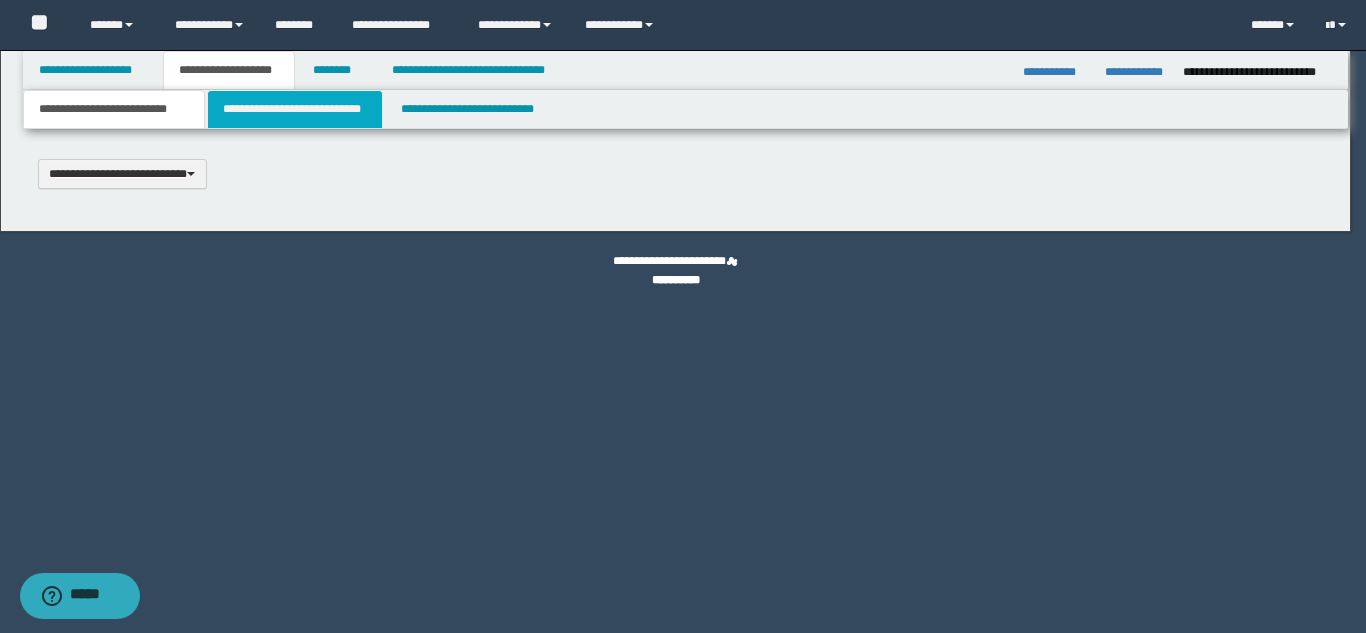type 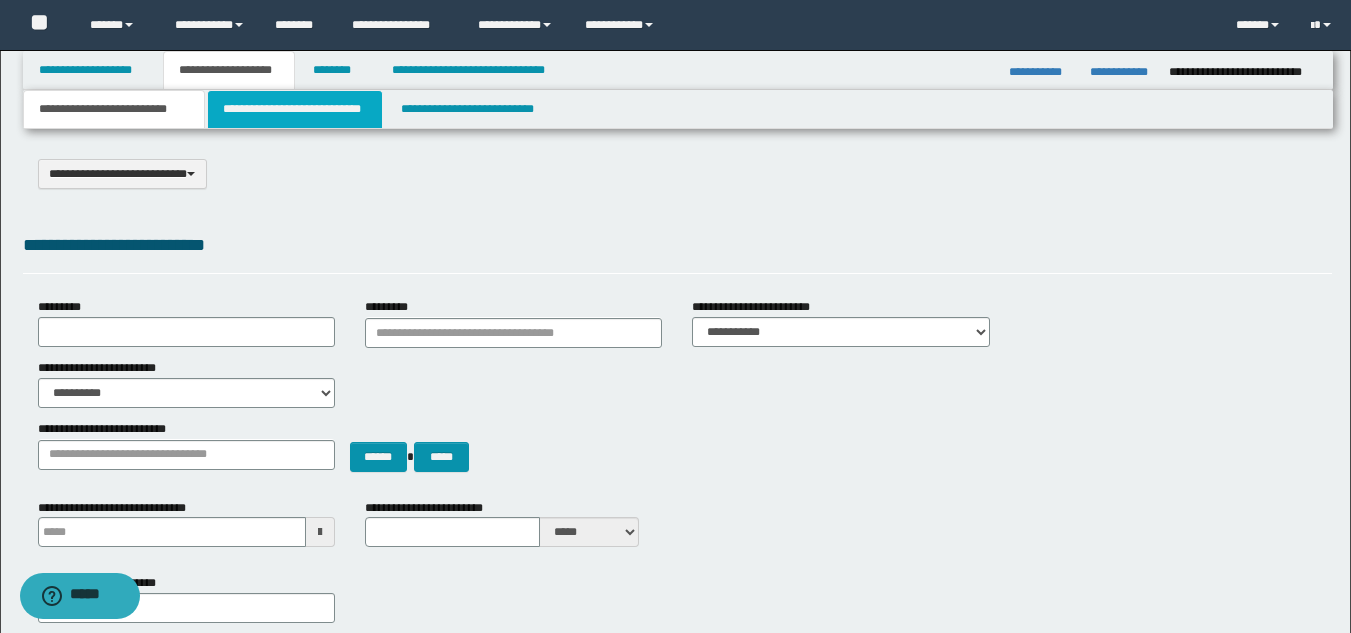 click on "**********" at bounding box center (295, 109) 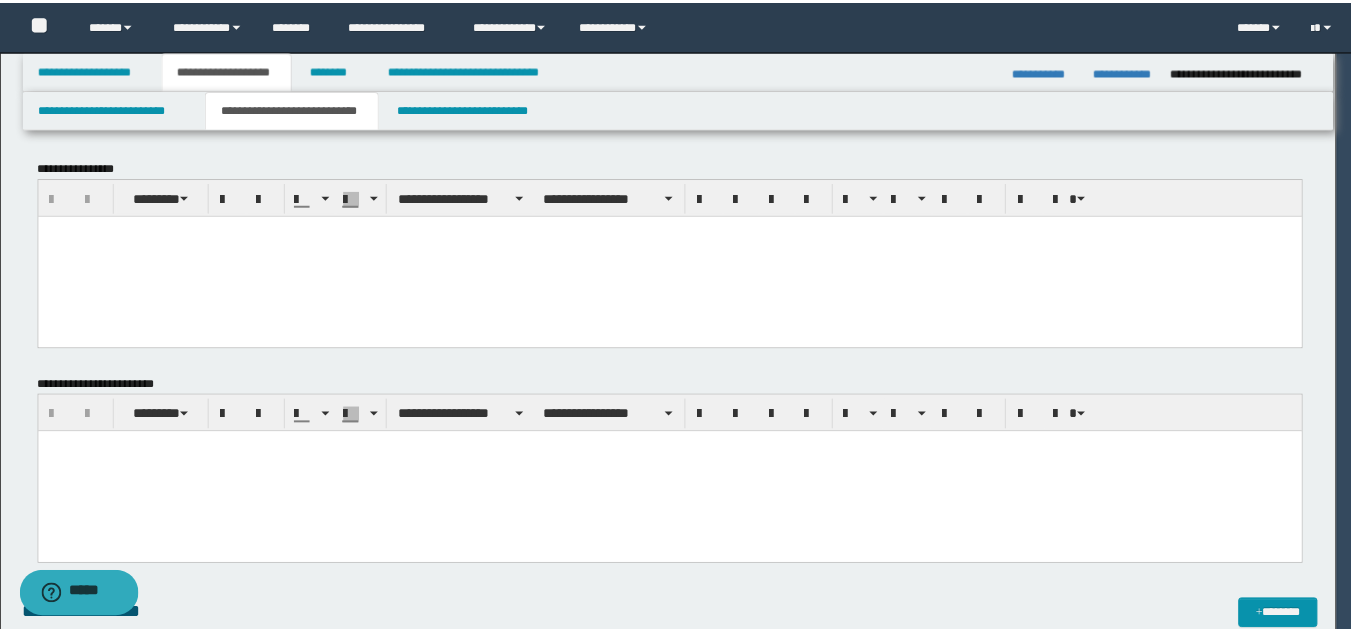 scroll, scrollTop: 0, scrollLeft: 0, axis: both 